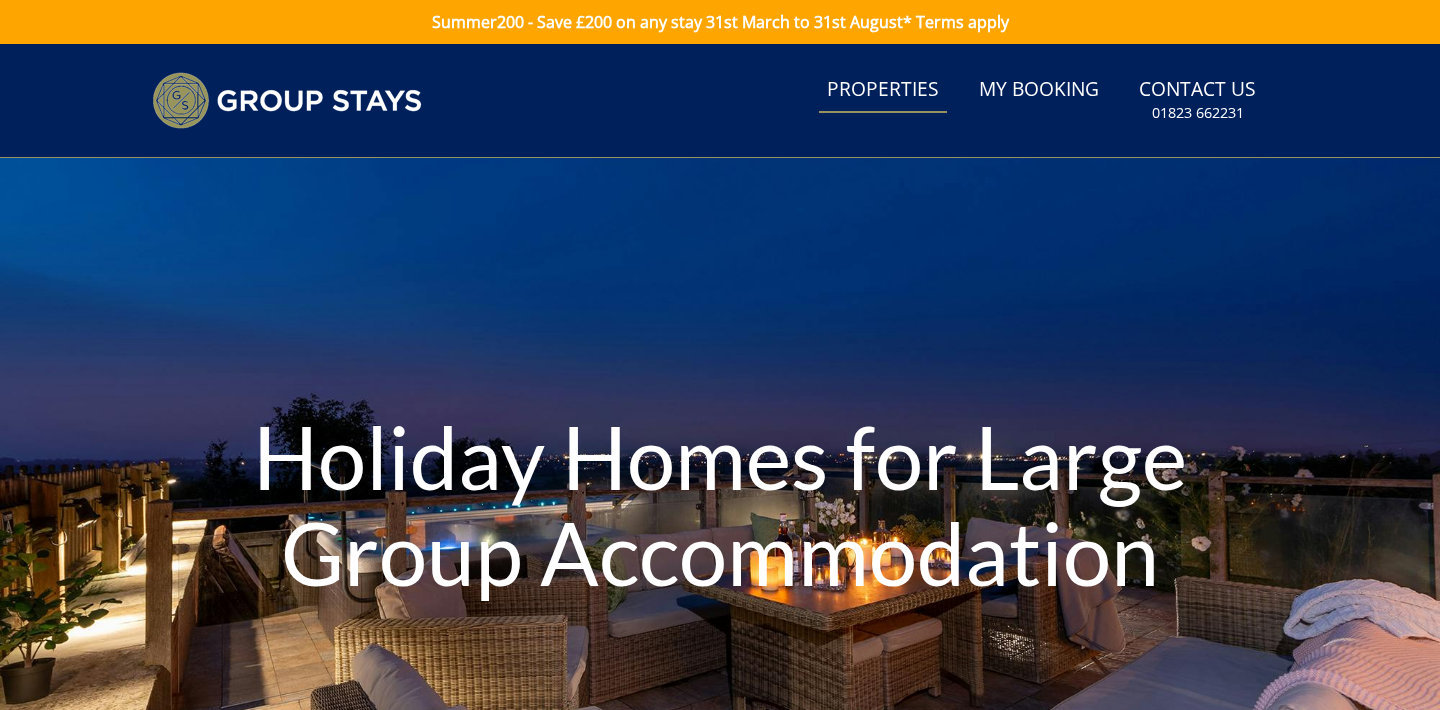 scroll, scrollTop: 0, scrollLeft: 0, axis: both 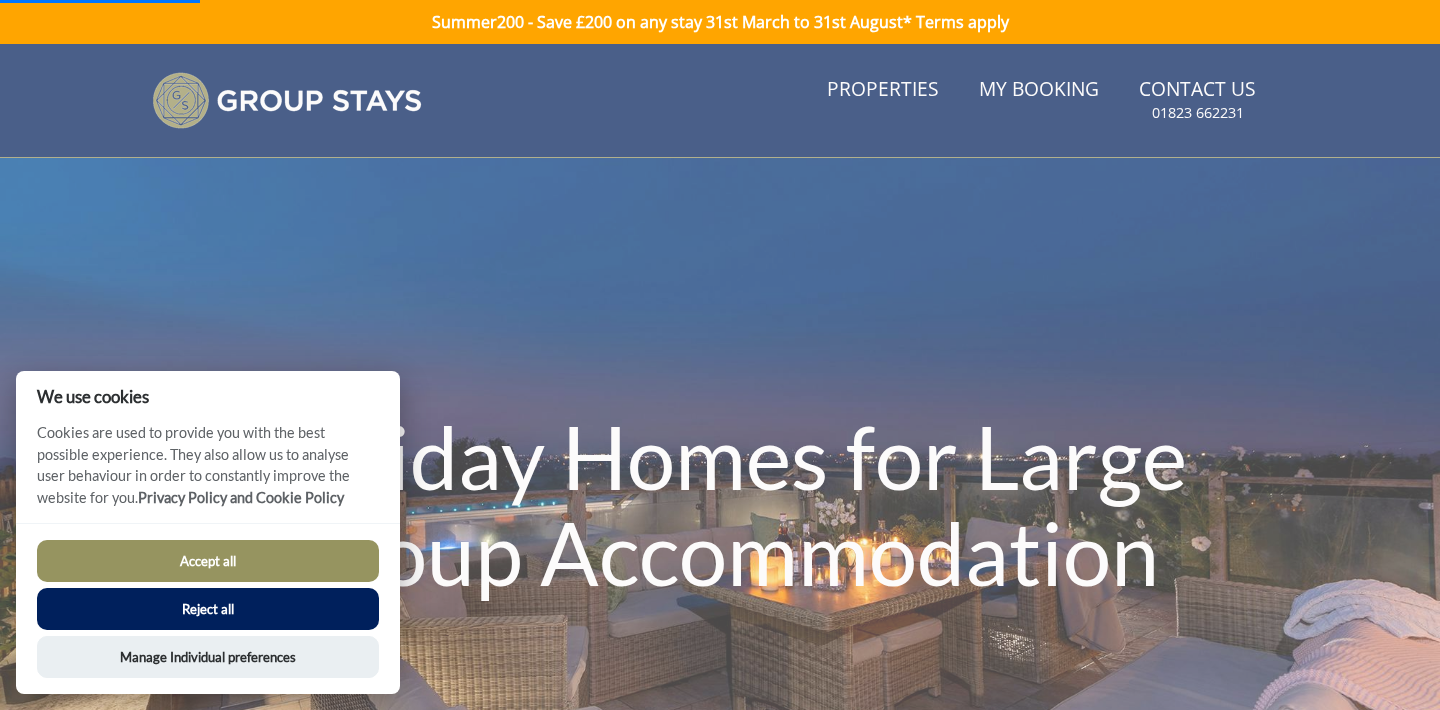 click on "Accept all" at bounding box center (208, 561) 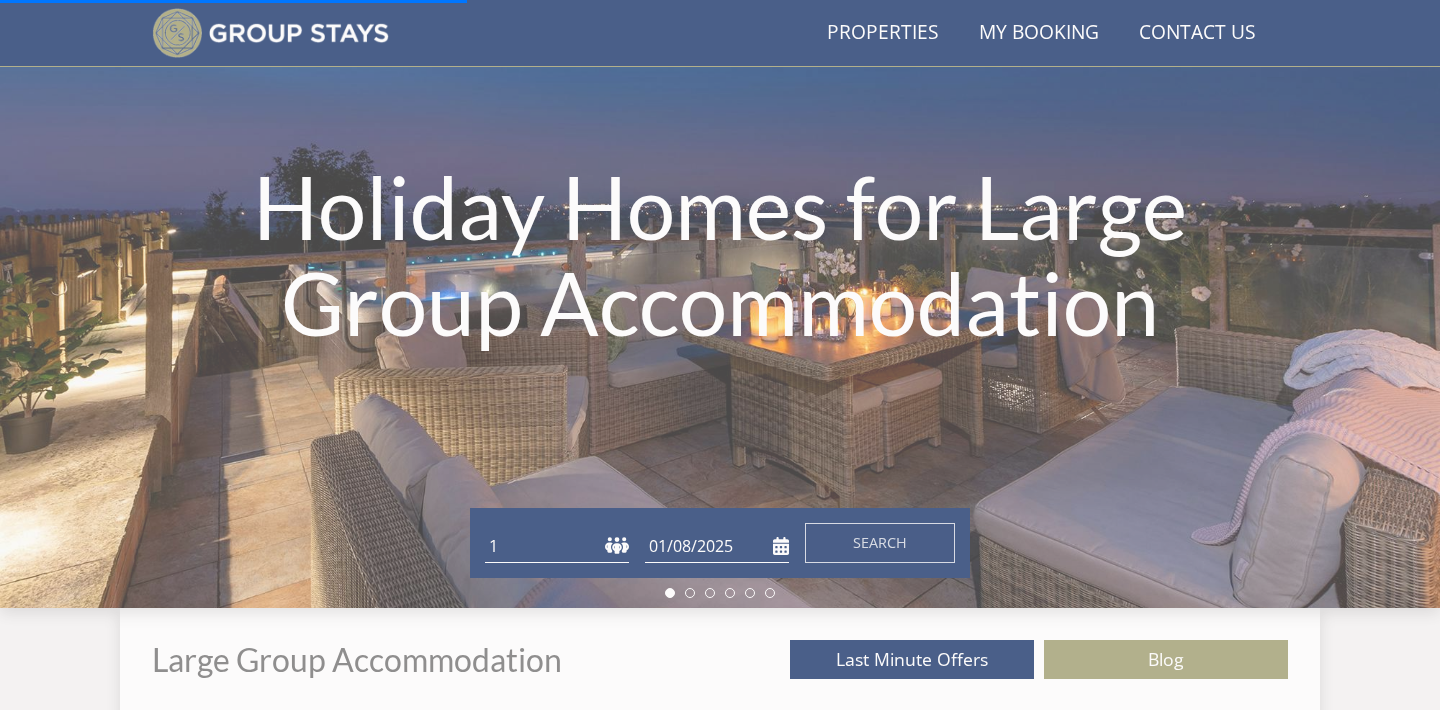 scroll, scrollTop: 245, scrollLeft: 0, axis: vertical 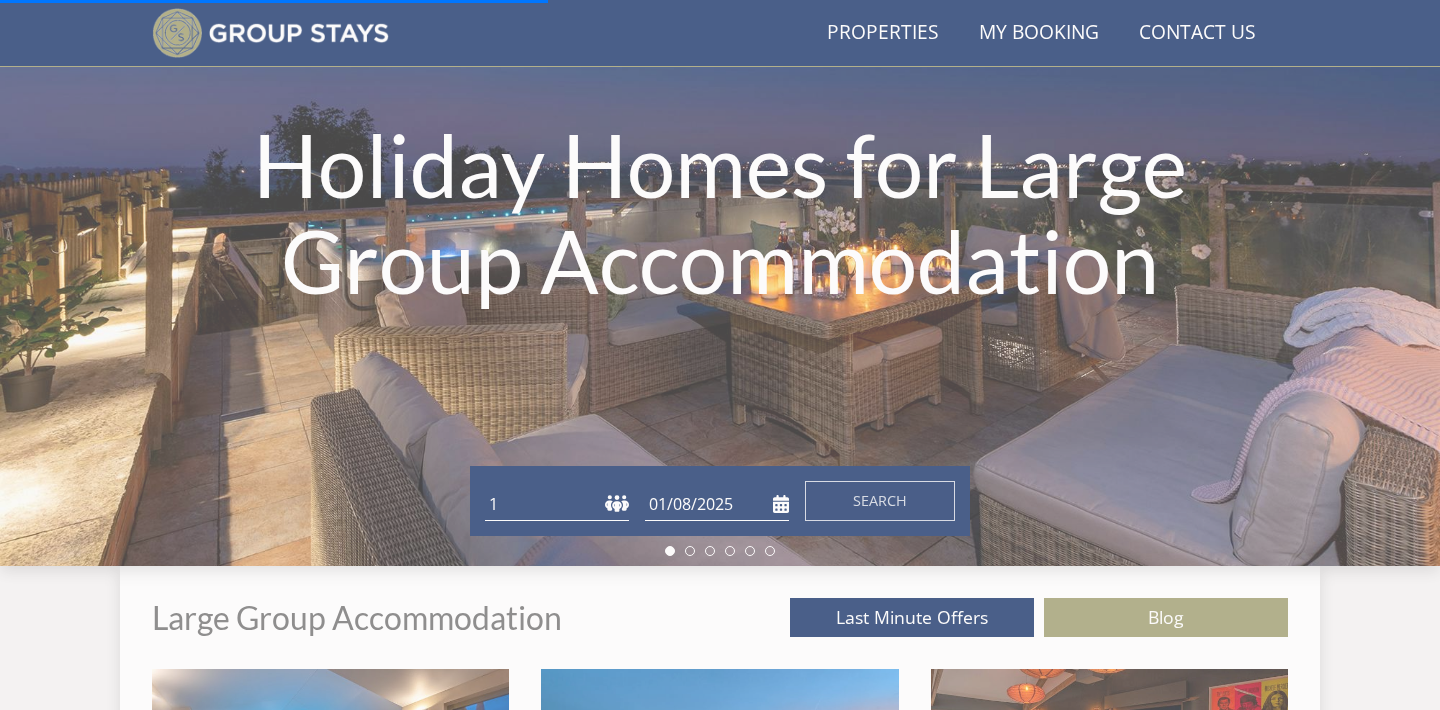 select on "12" 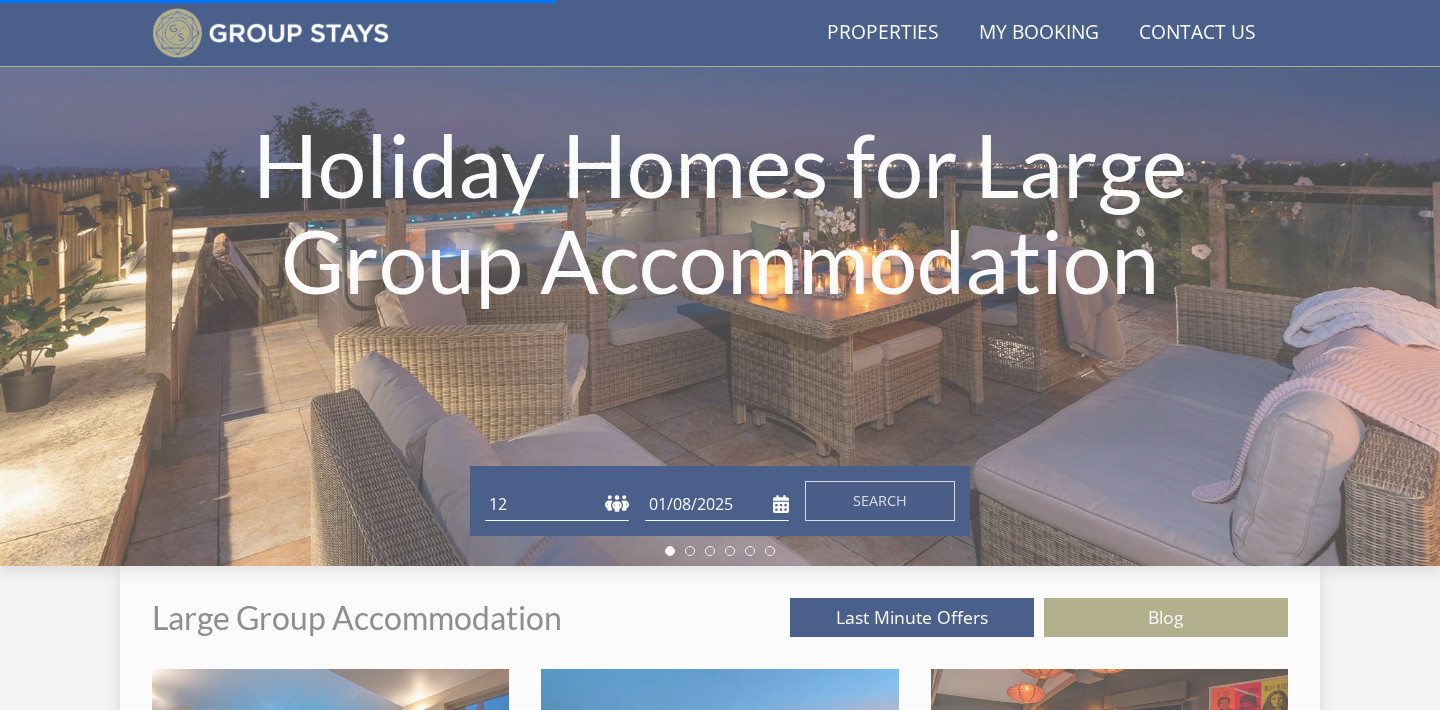 click on "01/08/2025" at bounding box center (717, 504) 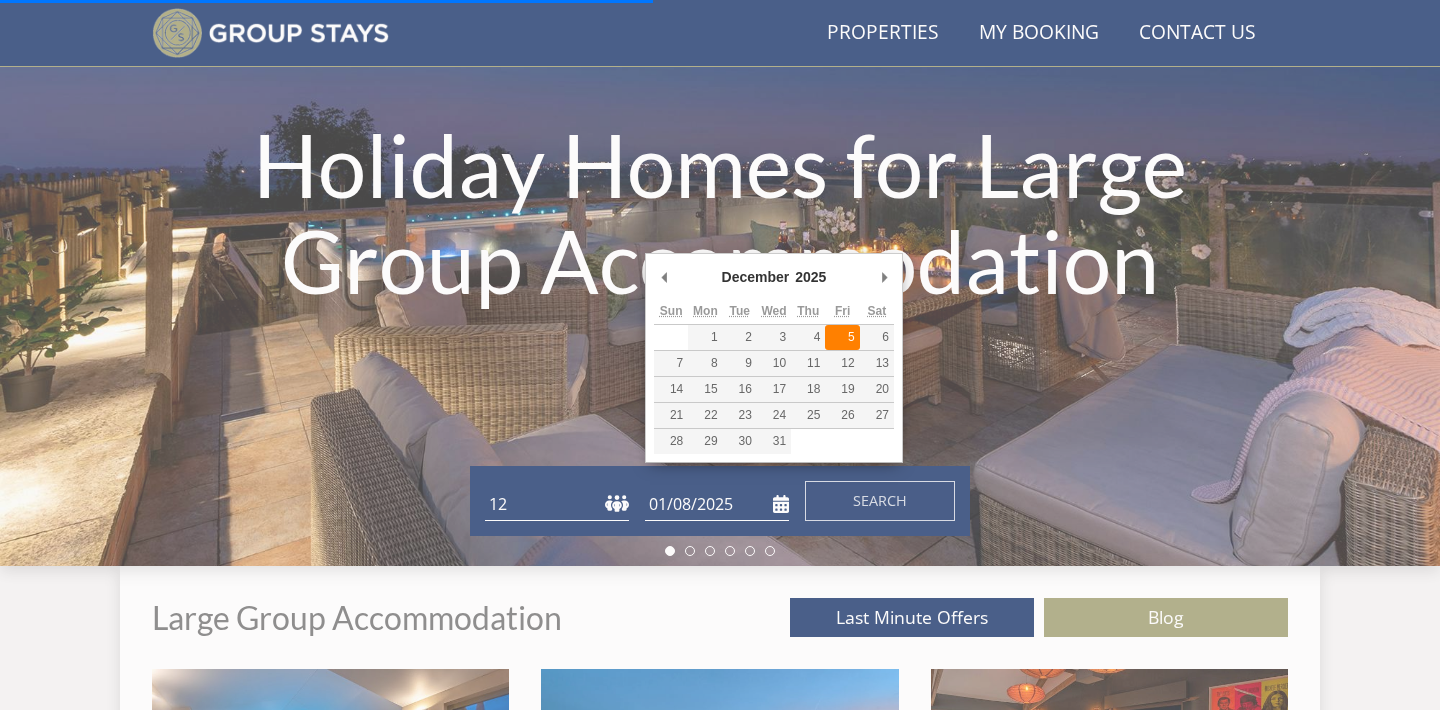 type on "05/12/2025" 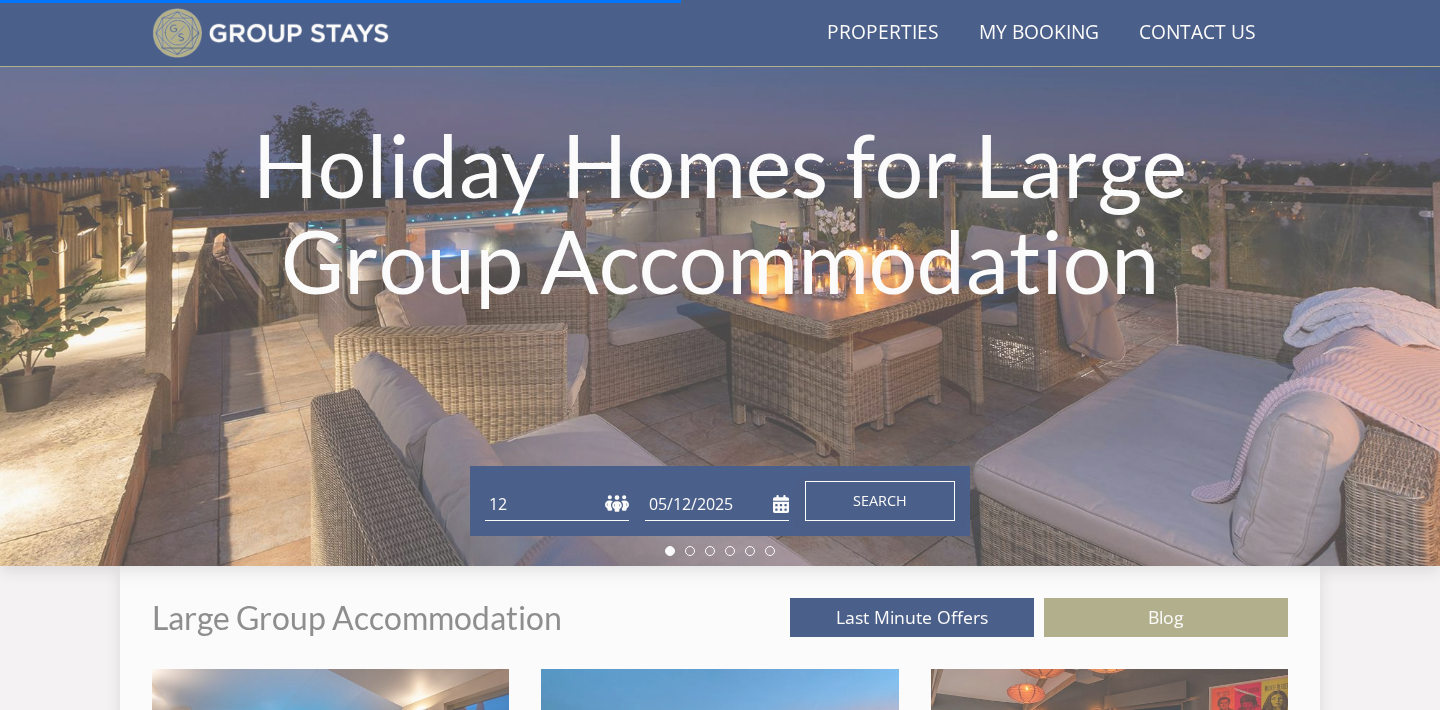 click on "Search" at bounding box center (880, 501) 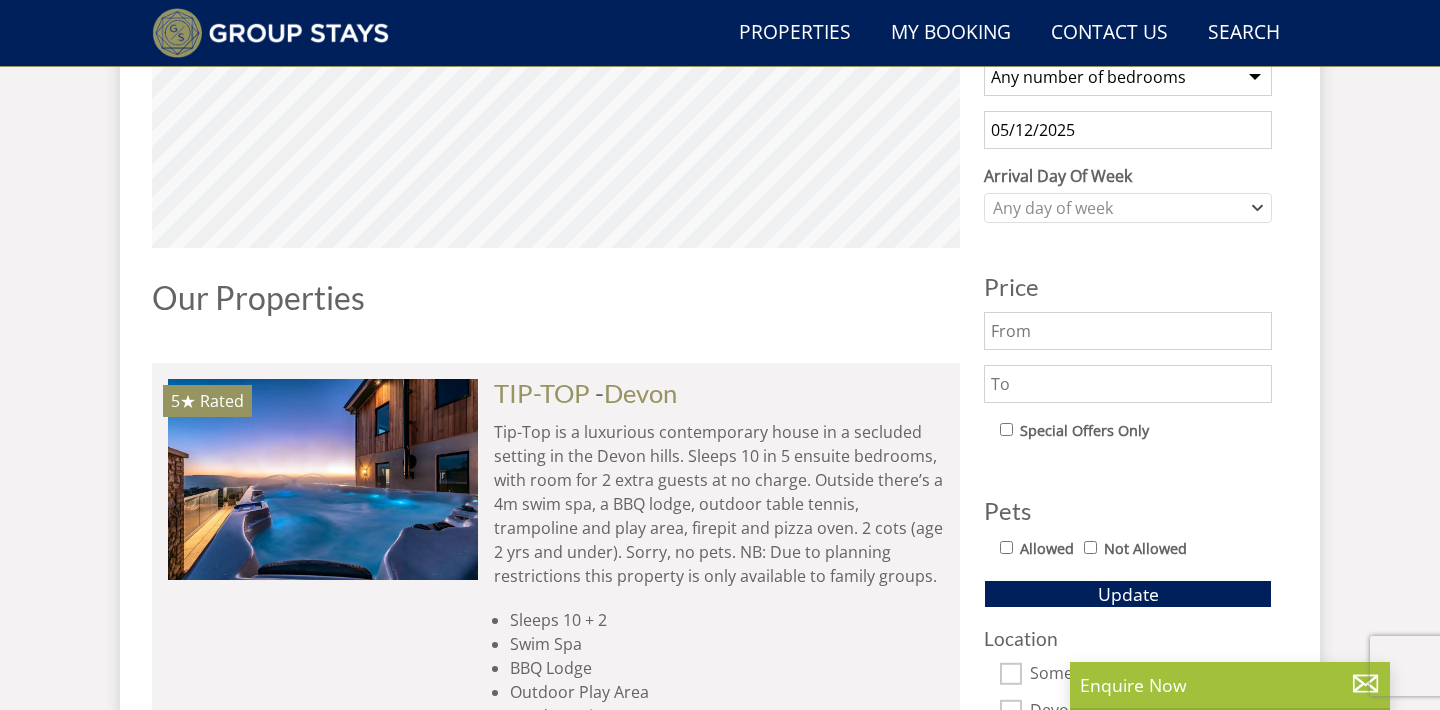 scroll, scrollTop: 889, scrollLeft: 0, axis: vertical 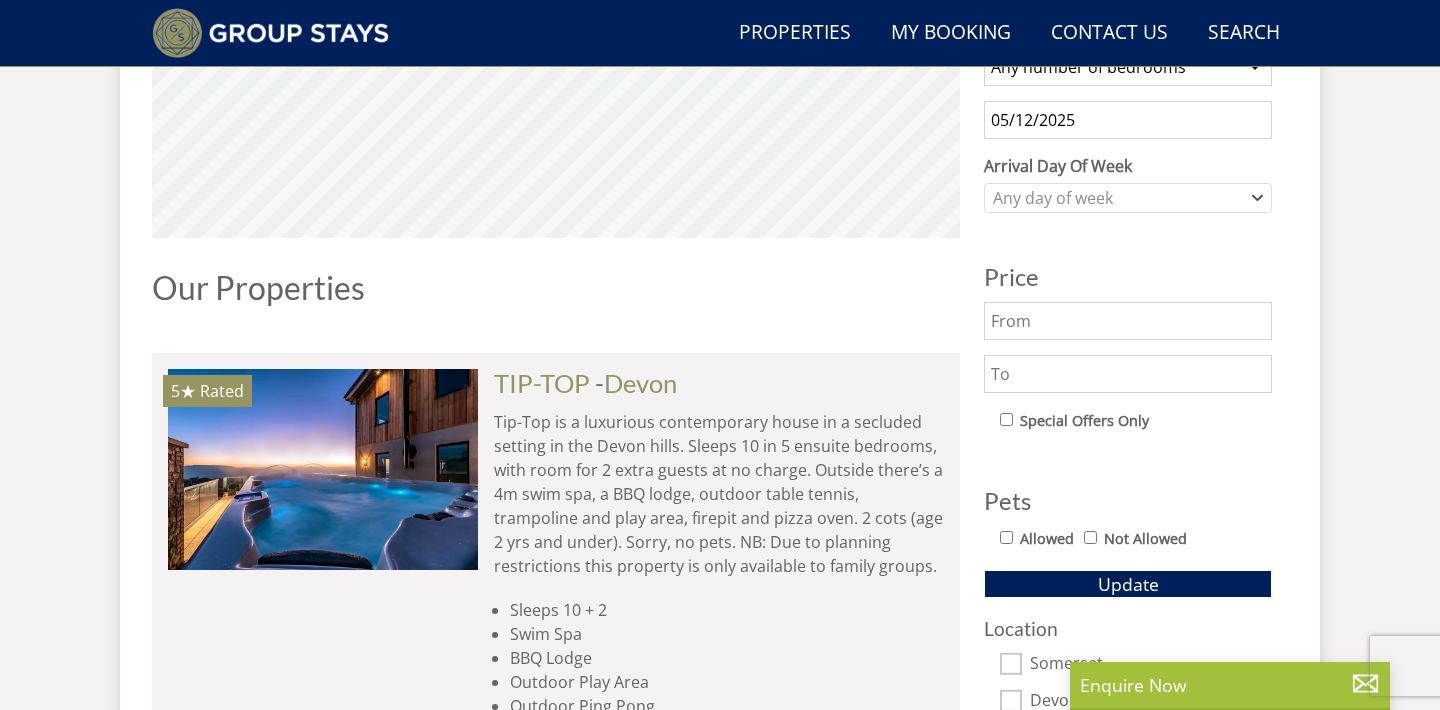 click at bounding box center (1128, 374) 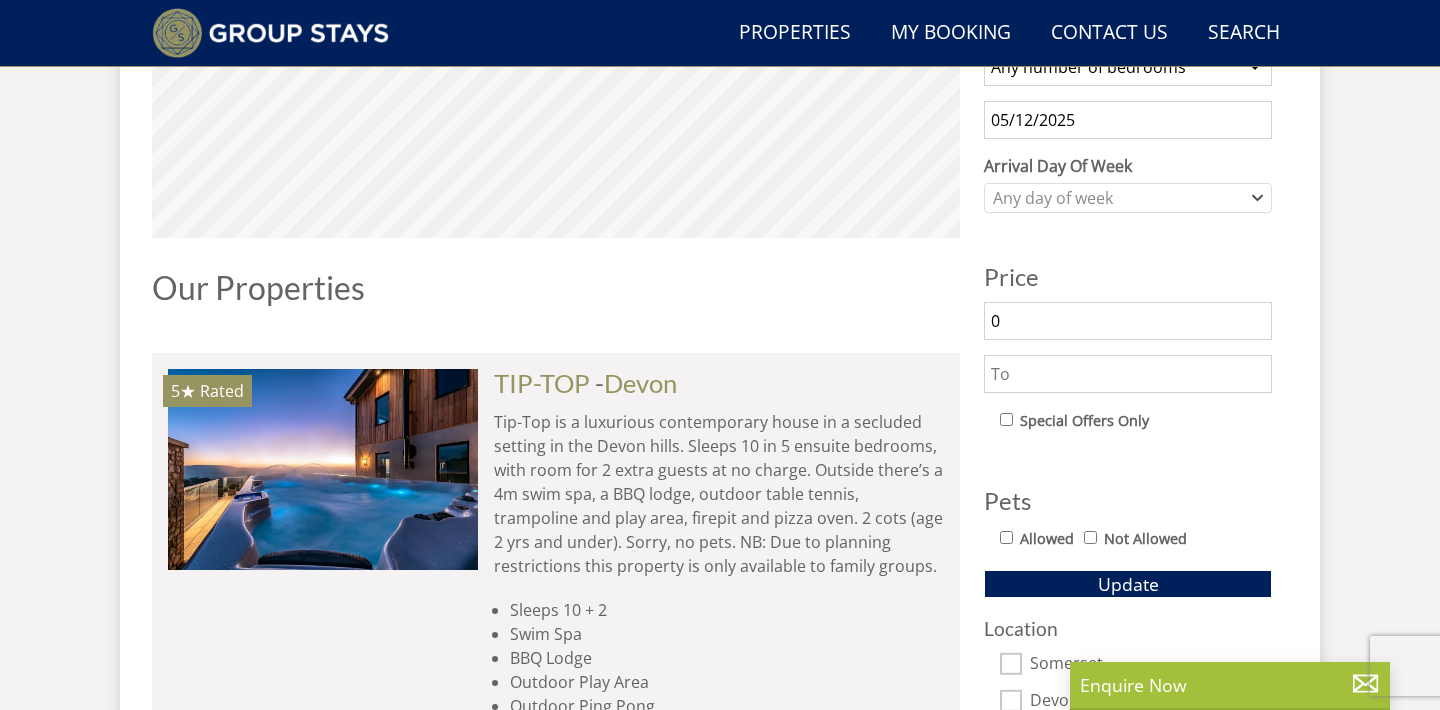 type on "0" 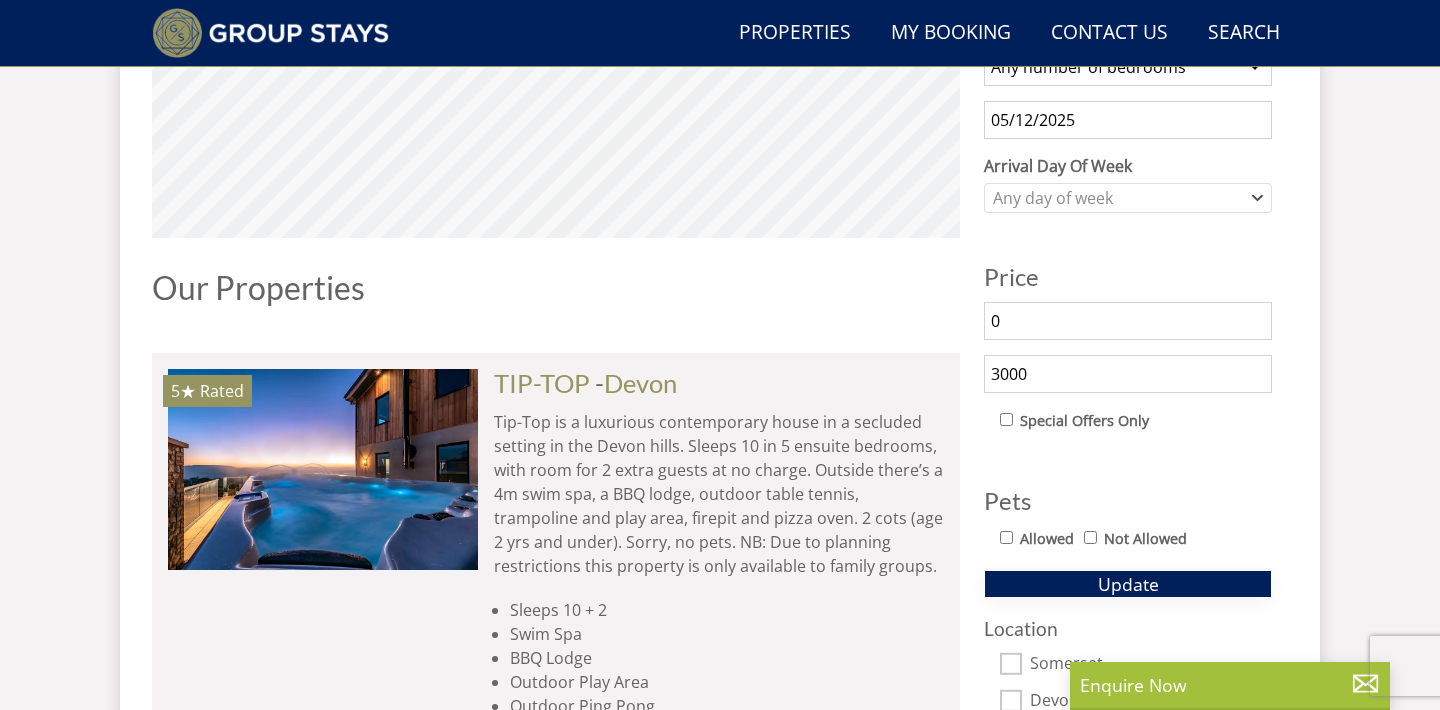 type on "3000" 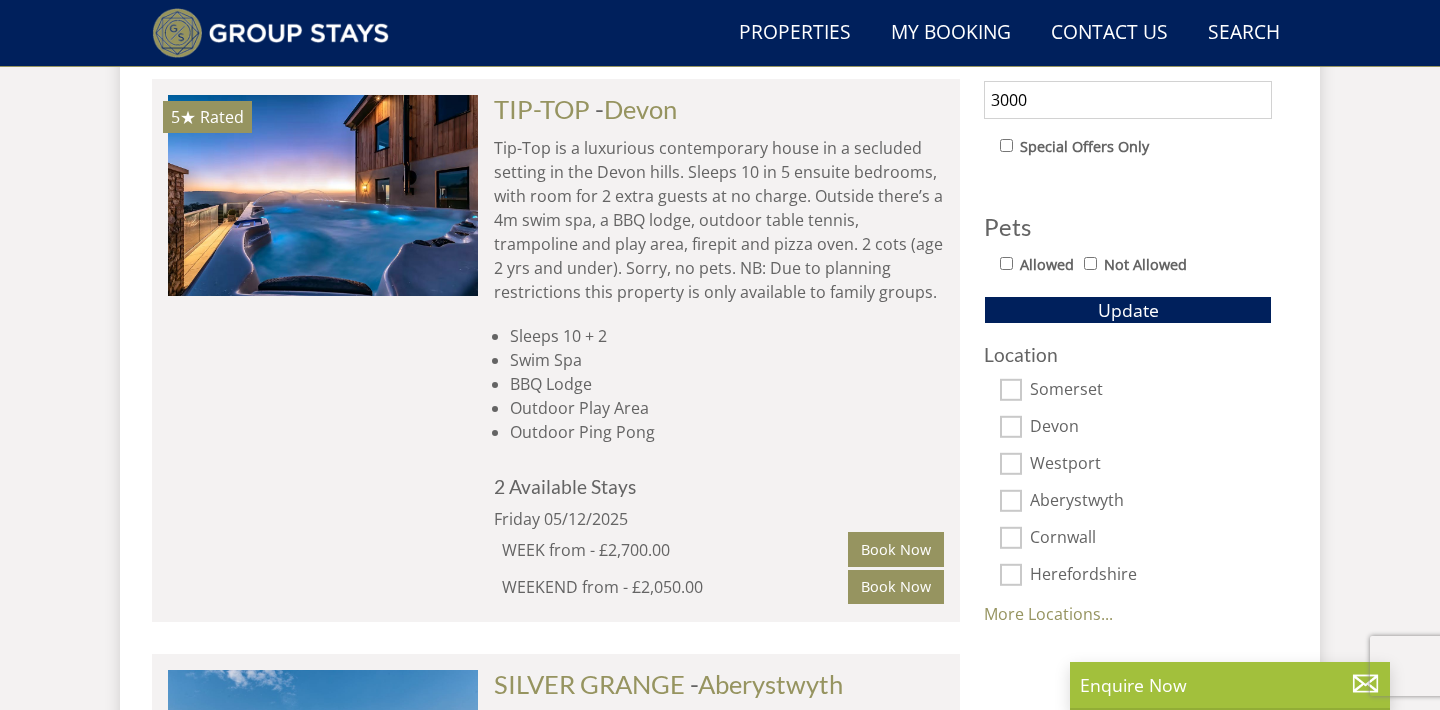 scroll, scrollTop: 1171, scrollLeft: 0, axis: vertical 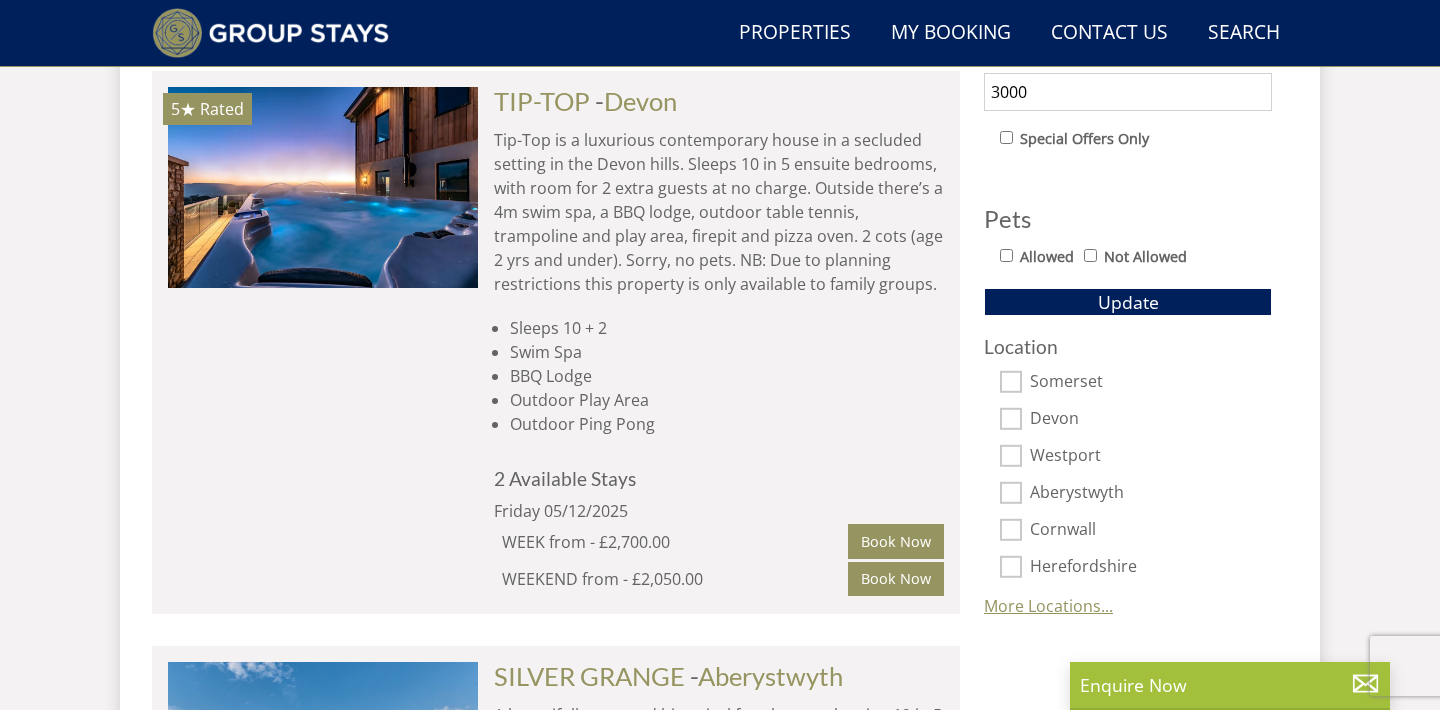 click on "More Locations..." at bounding box center (1048, 606) 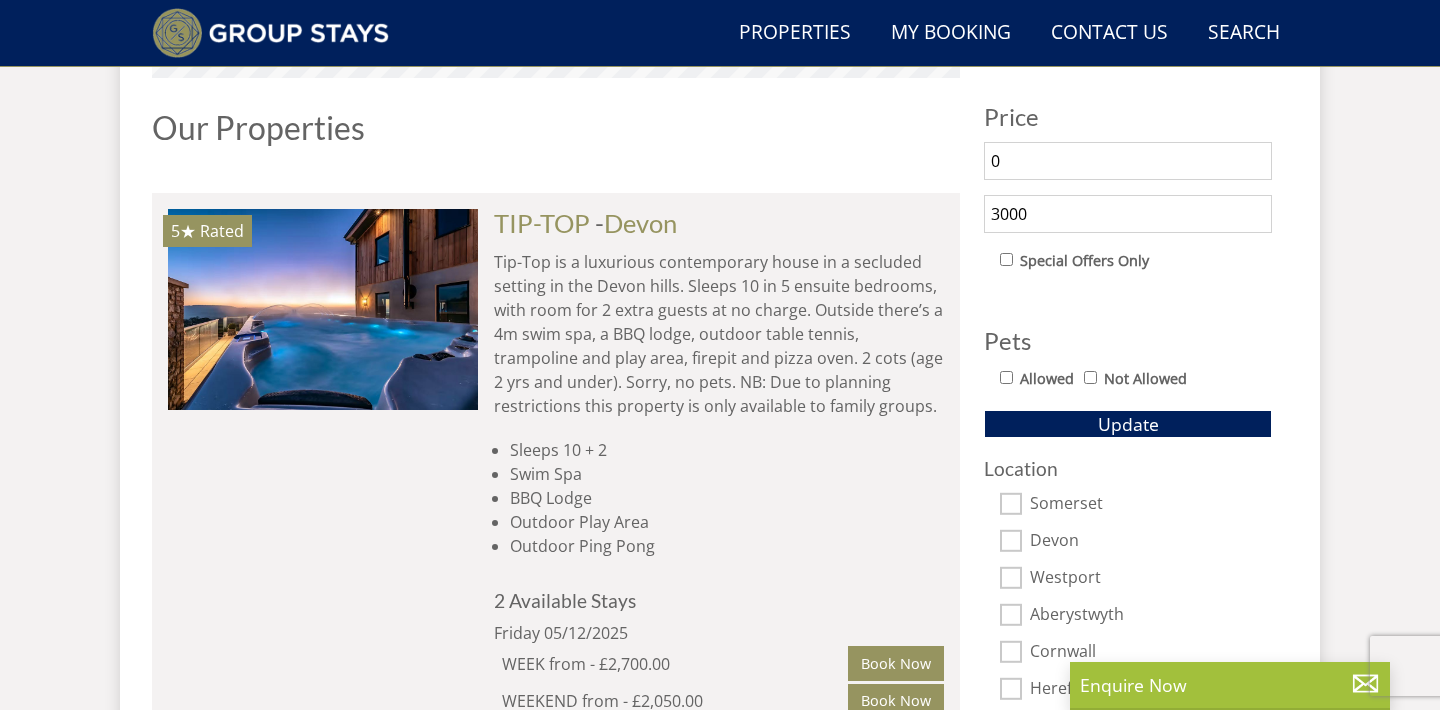 scroll, scrollTop: 1062, scrollLeft: 0, axis: vertical 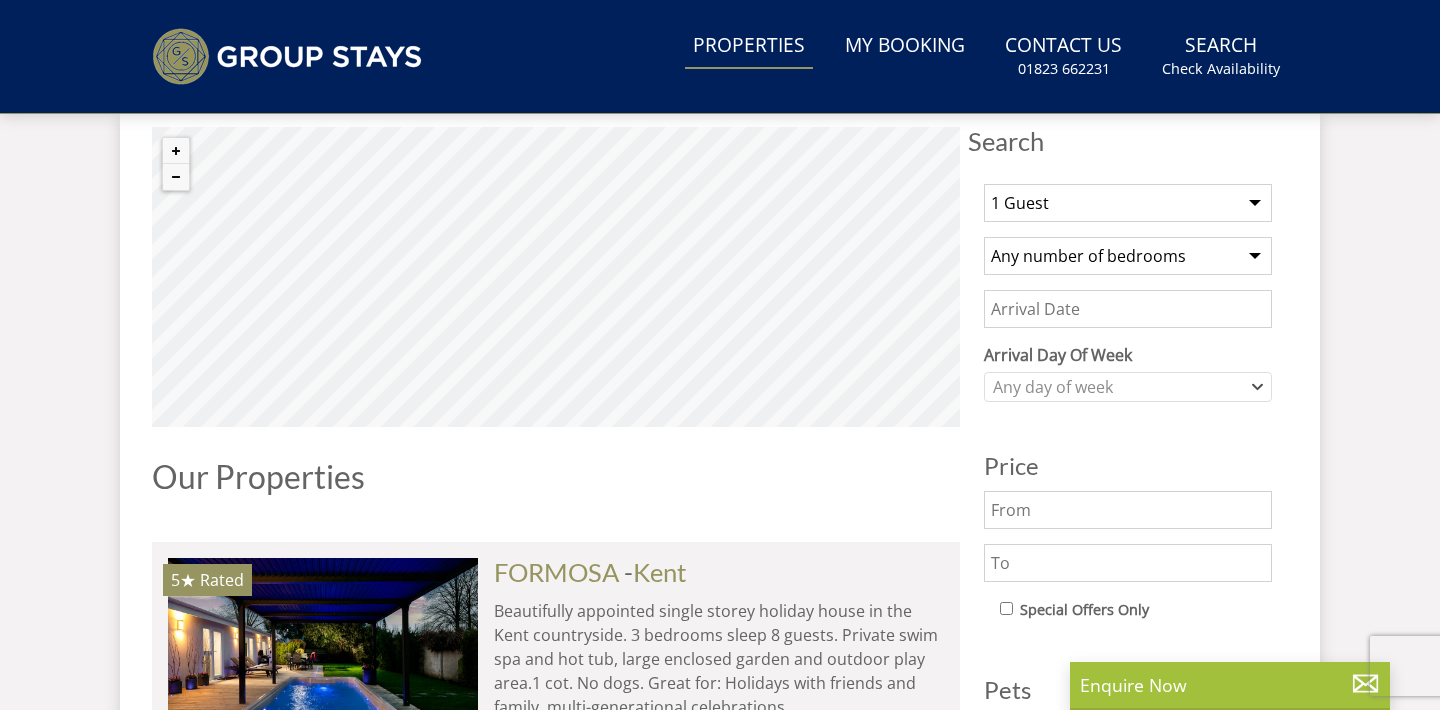 click on "1 Guest
2 Guests
3 Guests
4 Guests
5 Guests
6 Guests
7 Guests
8 Guests
9 Guests
10 Guests
11 Guests
12 Guests
13 Guests
14 Guests
15 Guests
16 Guests
17 Guests
18 Guests
19 Guests
20 Guests
21 Guests
22 Guests
23 Guests
24 Guests
25 Guests
26 Guests
27 Guests
28 Guests
29 Guests
30 Guests
31 Guests
32 Guests" at bounding box center (1128, 203) 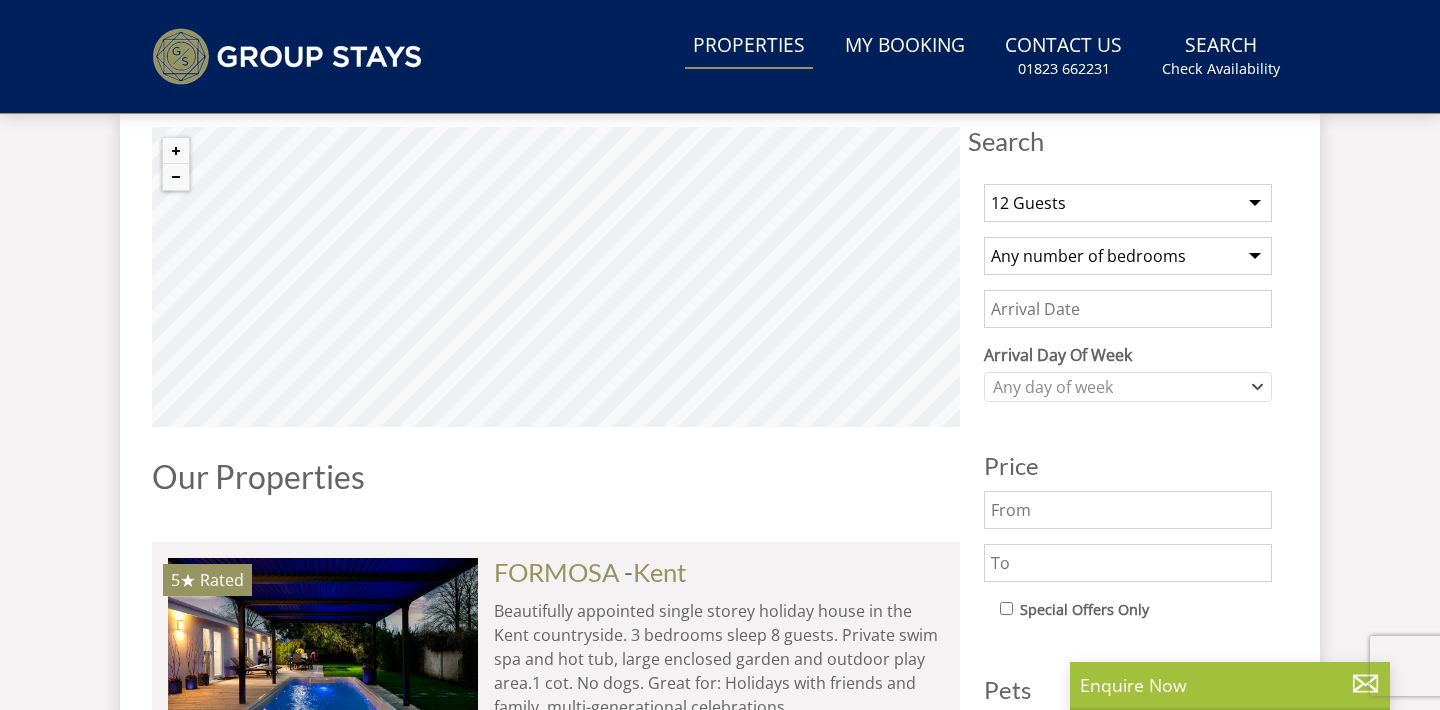 click on "Date" at bounding box center [1128, 309] 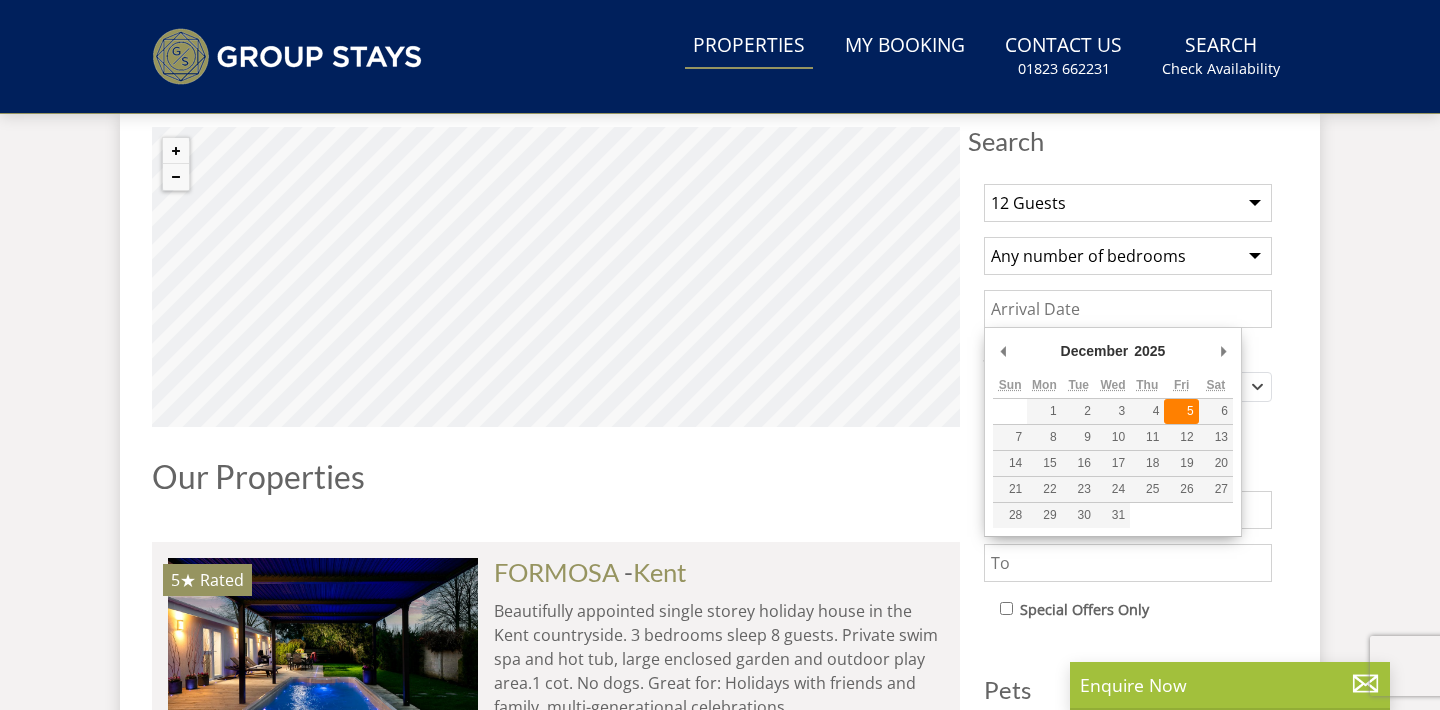 type on "05/12/2025" 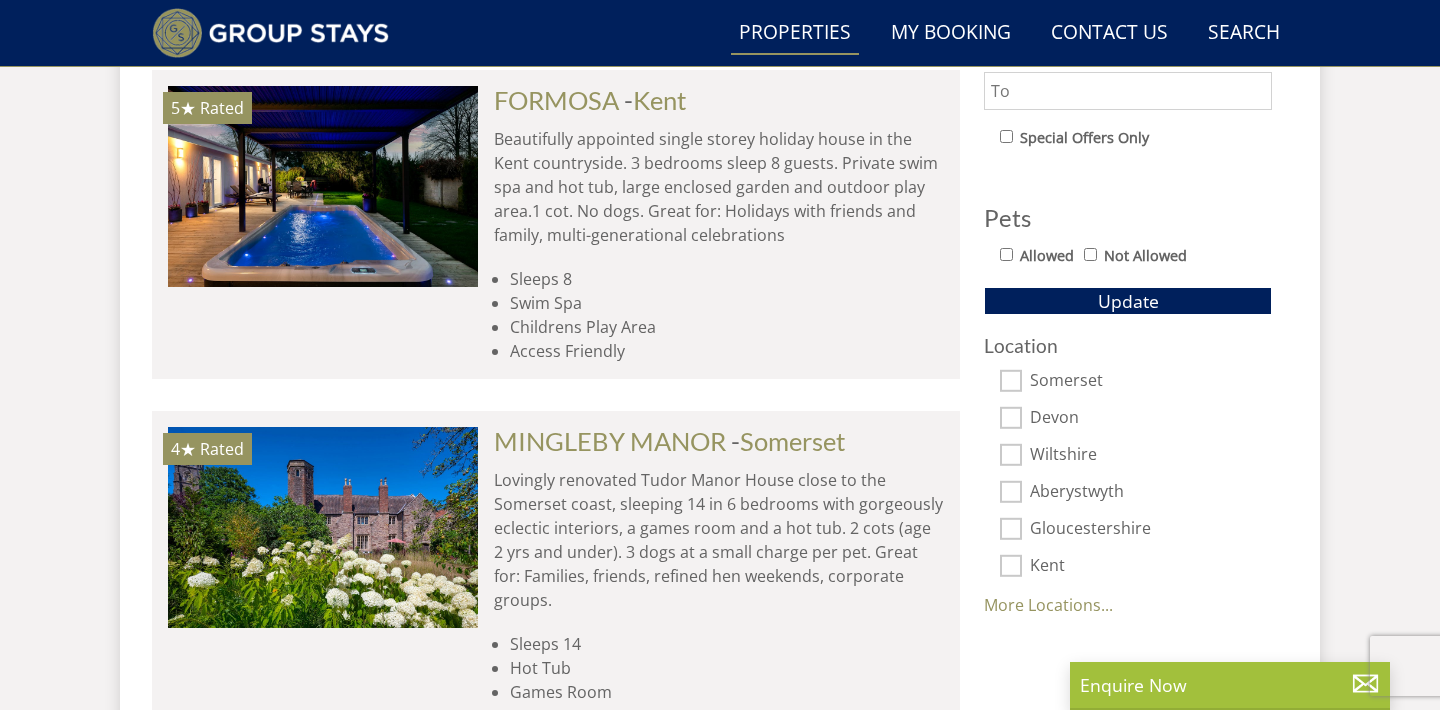 scroll, scrollTop: 1190, scrollLeft: 0, axis: vertical 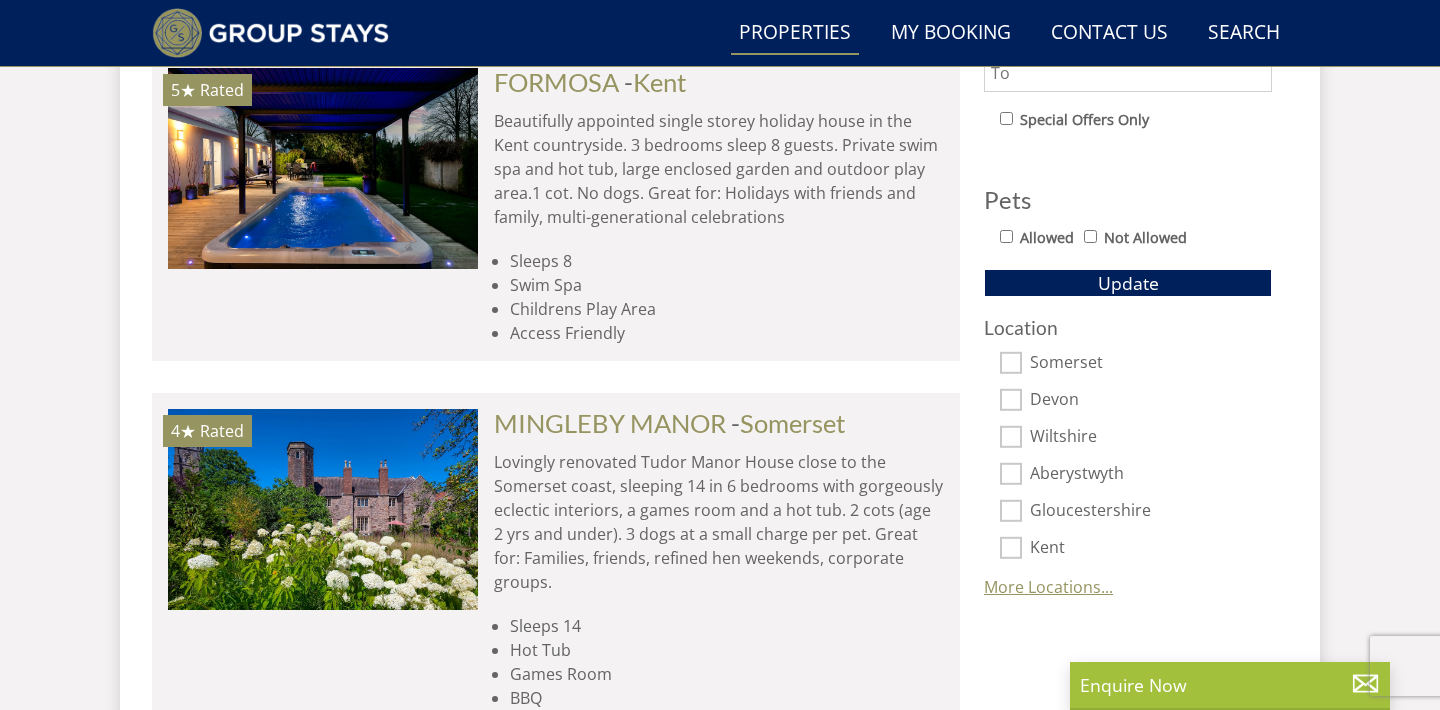 click on "More Locations..." at bounding box center (1048, 587) 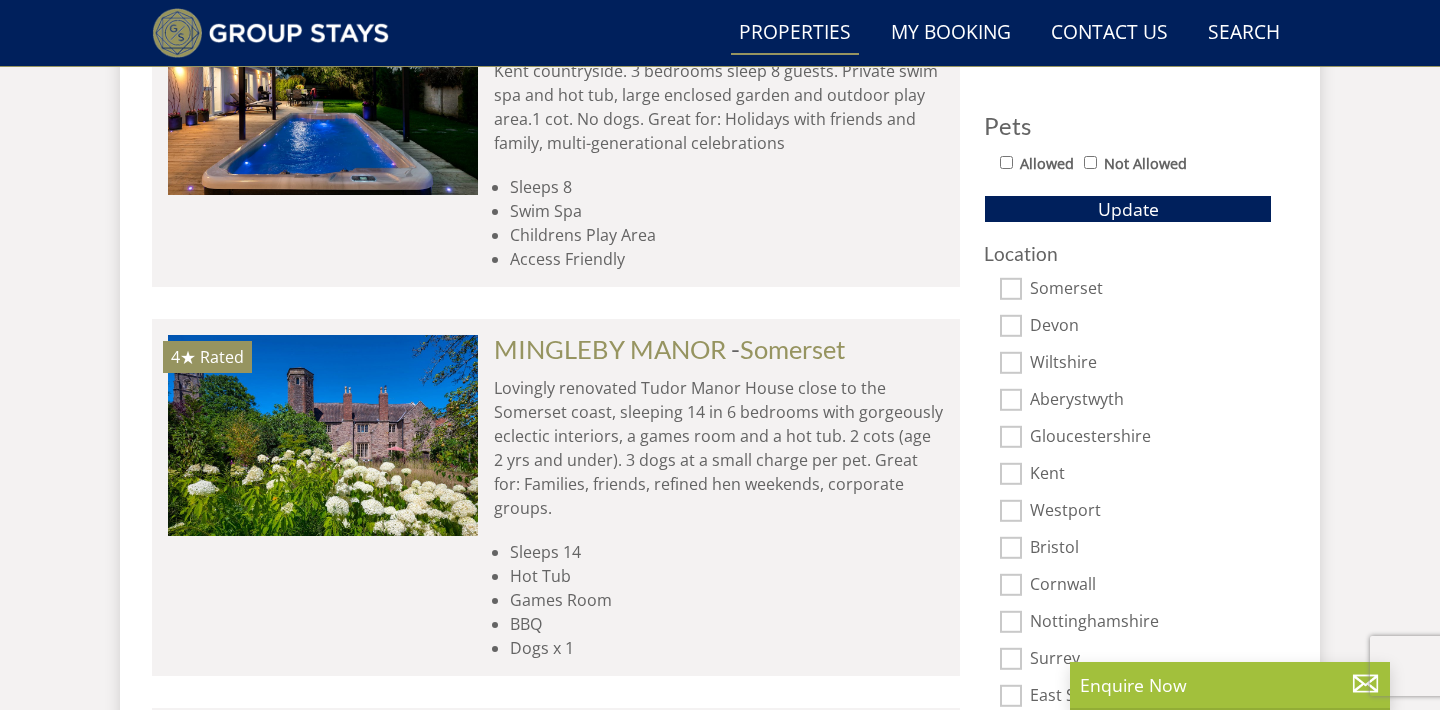 scroll, scrollTop: 1266, scrollLeft: 0, axis: vertical 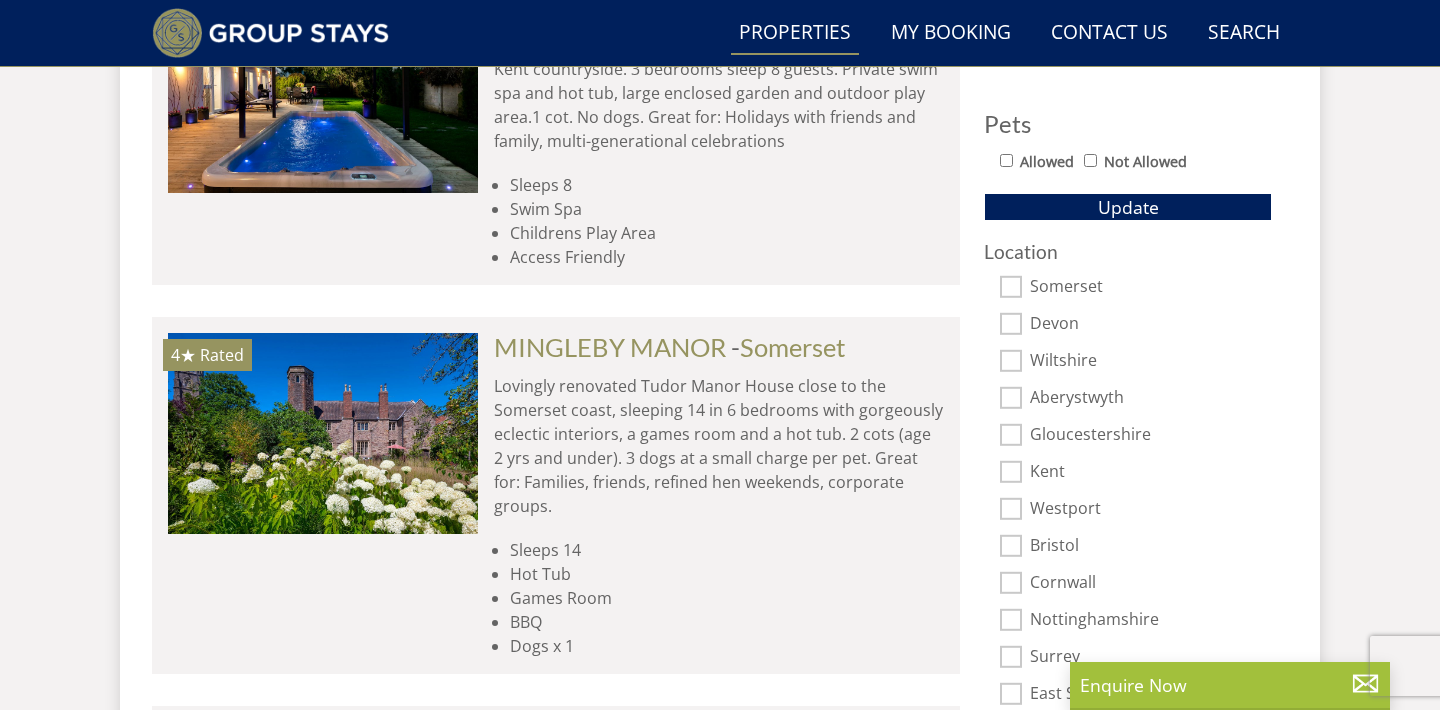 click on "Wiltshire" at bounding box center (1011, 361) 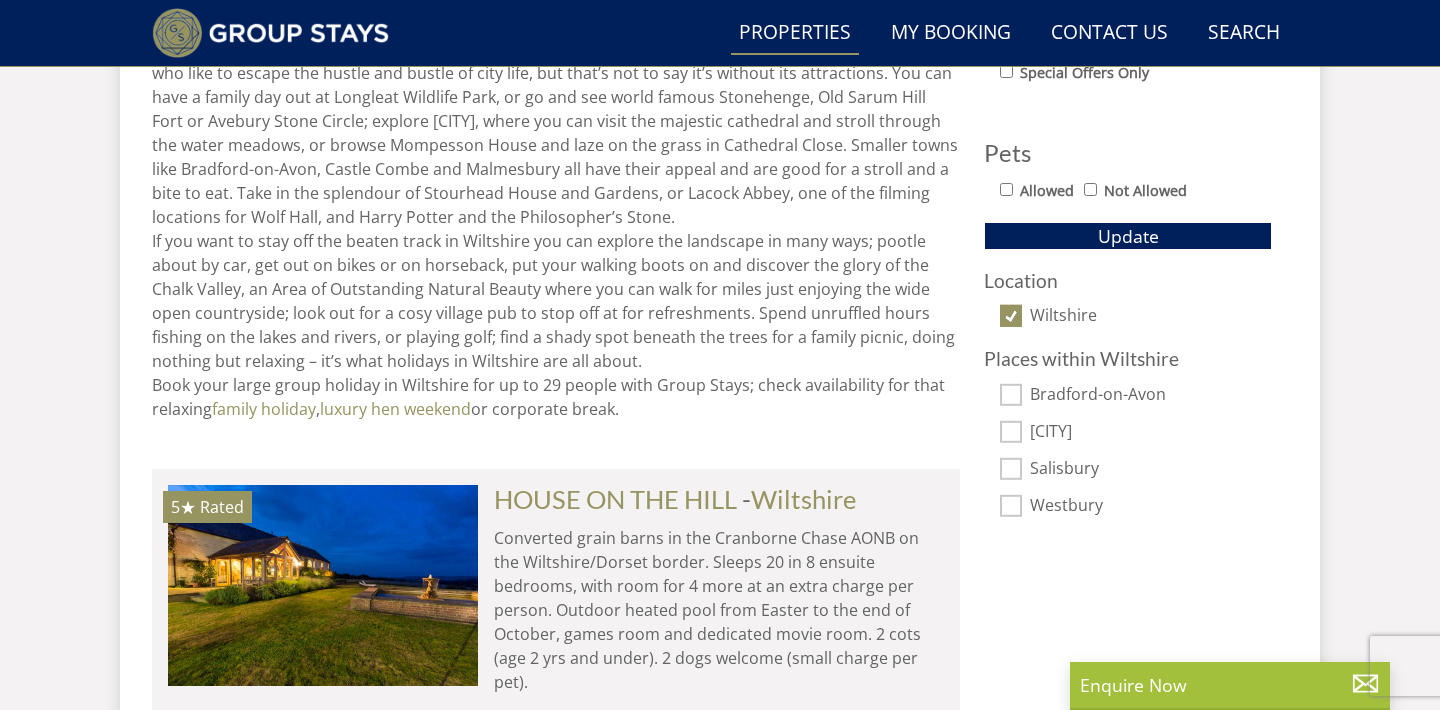 scroll, scrollTop: 1202, scrollLeft: 0, axis: vertical 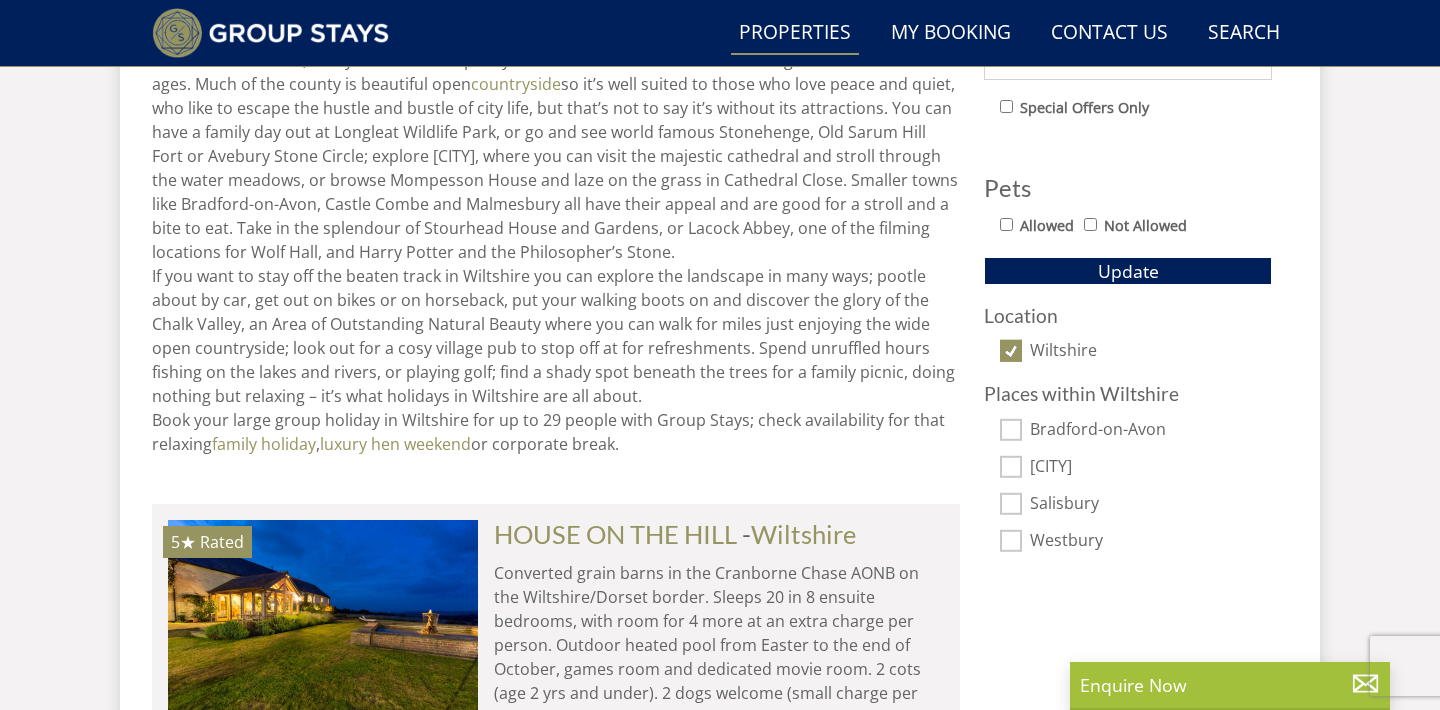 click on "Wiltshire" at bounding box center (1011, 351) 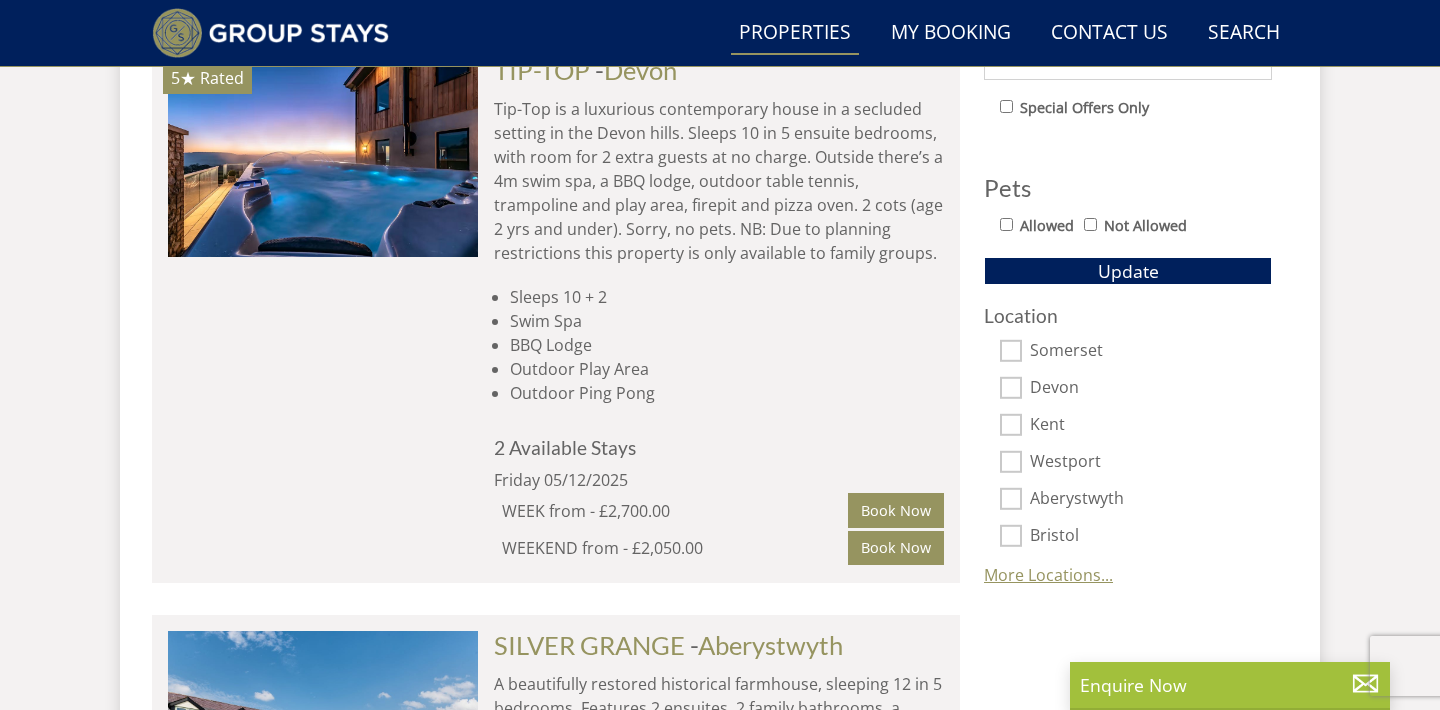 click on "More Locations..." at bounding box center (1048, 575) 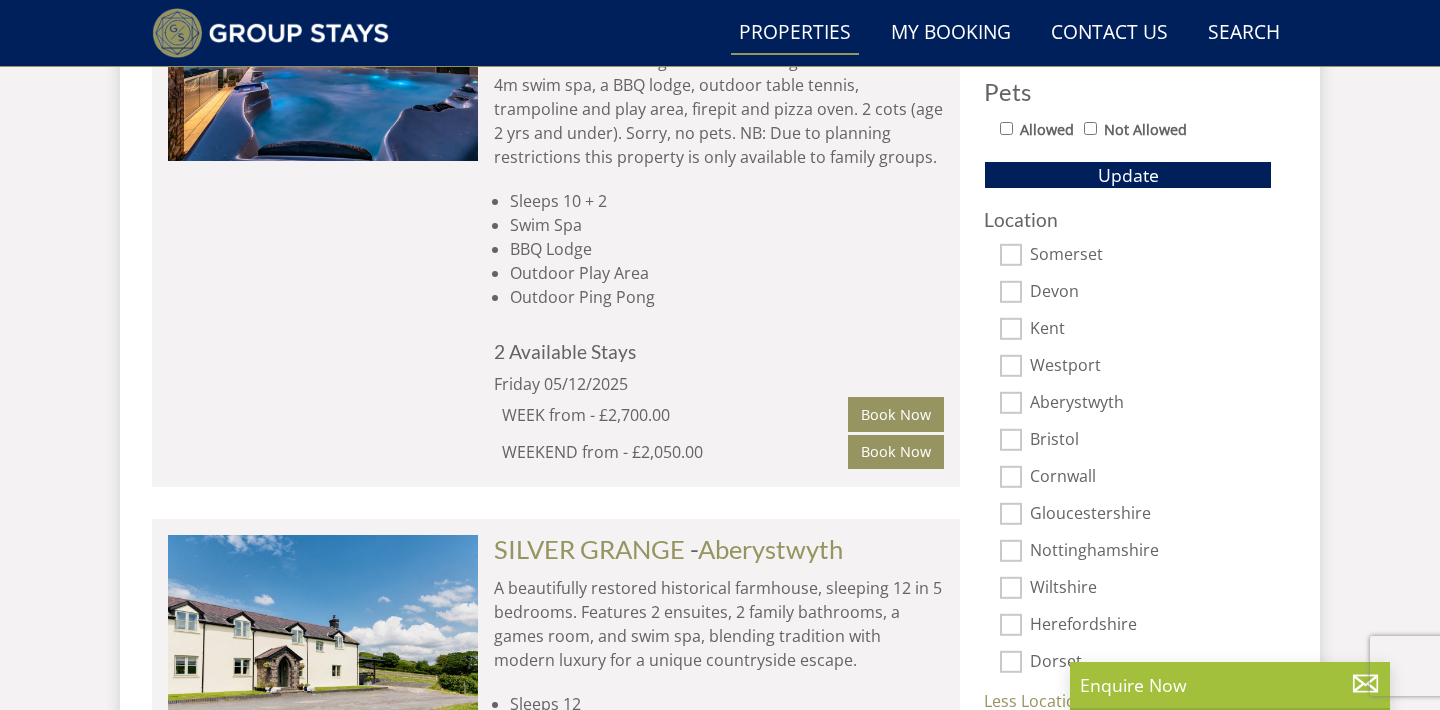 scroll, scrollTop: 1300, scrollLeft: 0, axis: vertical 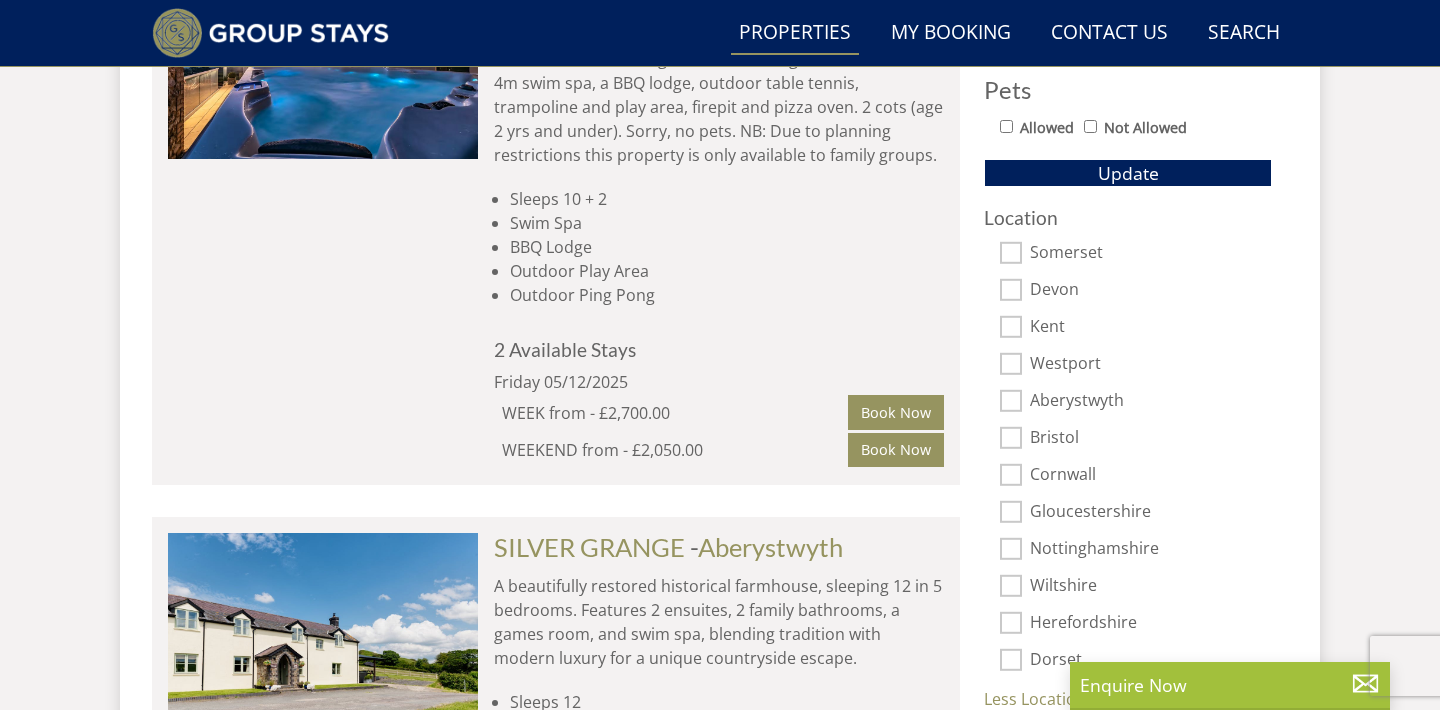 click on "Bristol" at bounding box center [1011, 438] 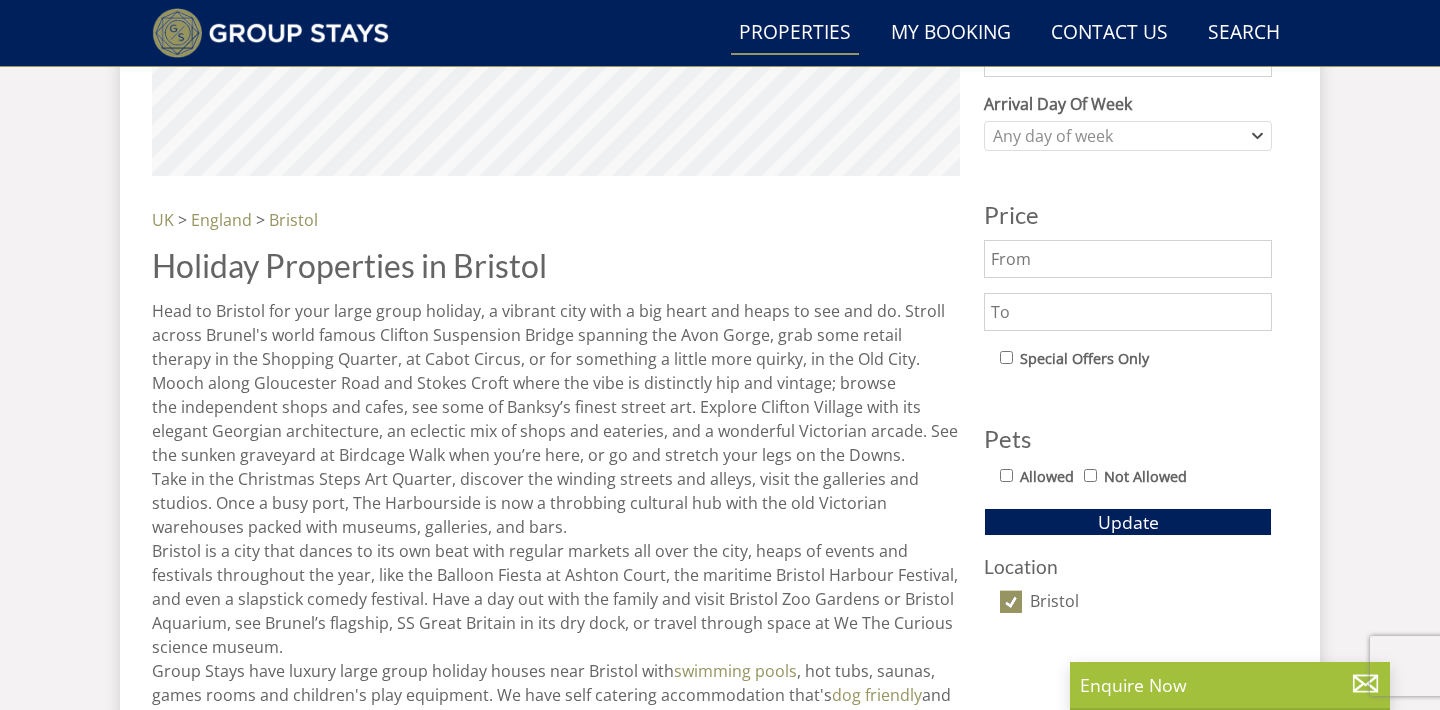 scroll, scrollTop: 1042, scrollLeft: 0, axis: vertical 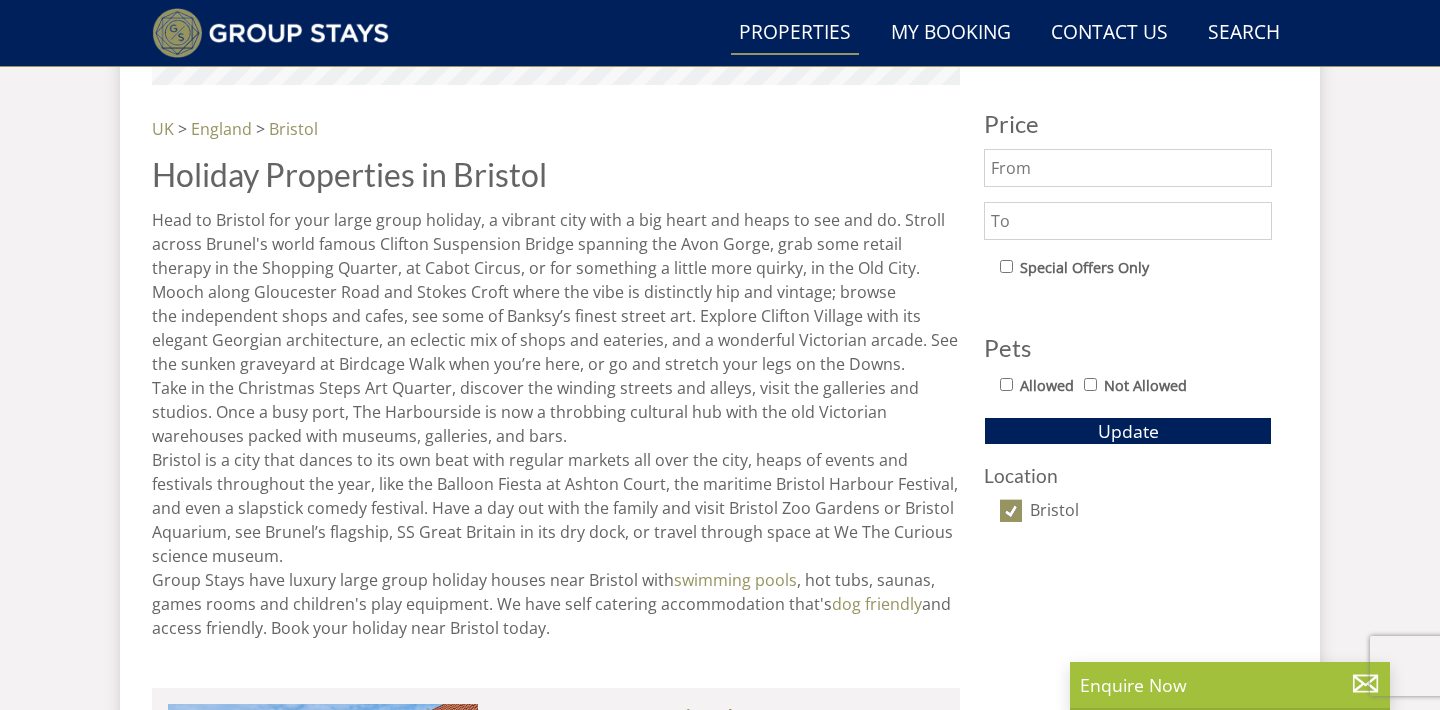 click on "Bristol" at bounding box center (1011, 511) 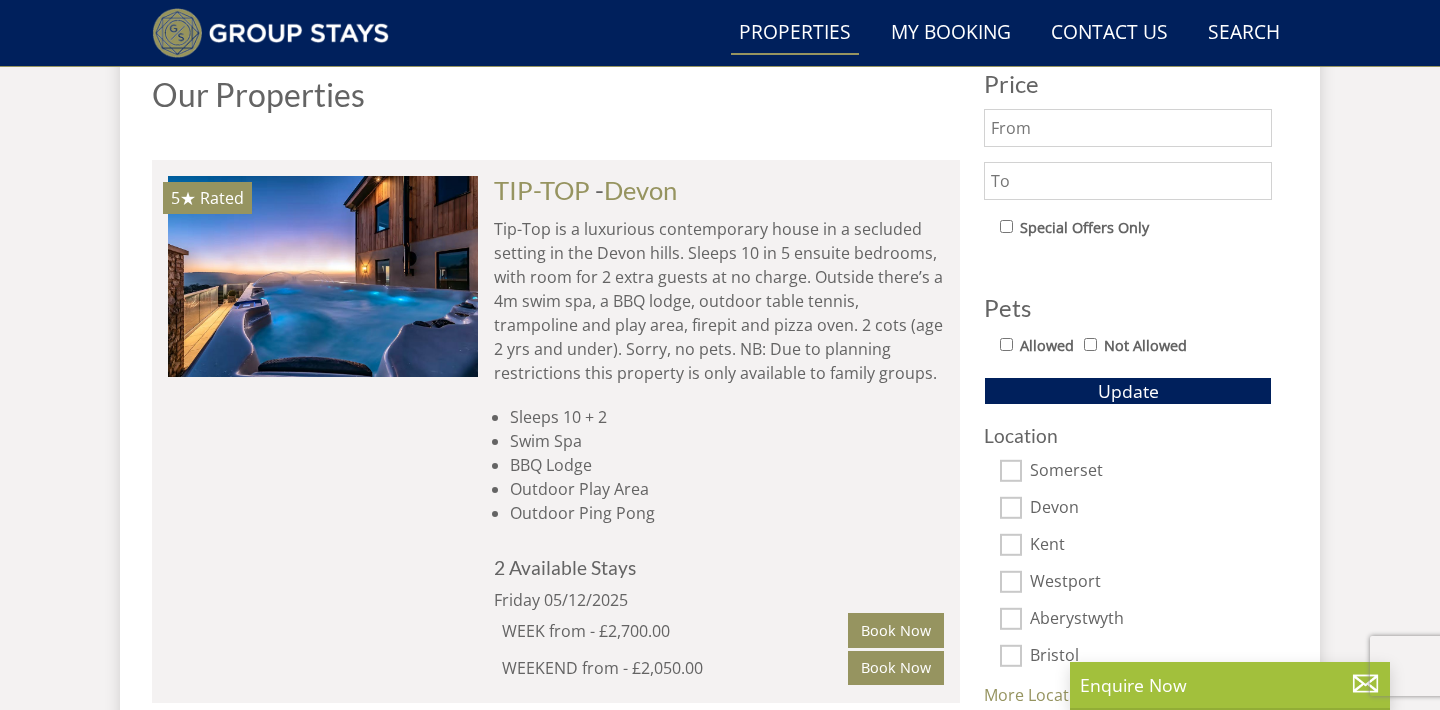 scroll, scrollTop: 1232, scrollLeft: 0, axis: vertical 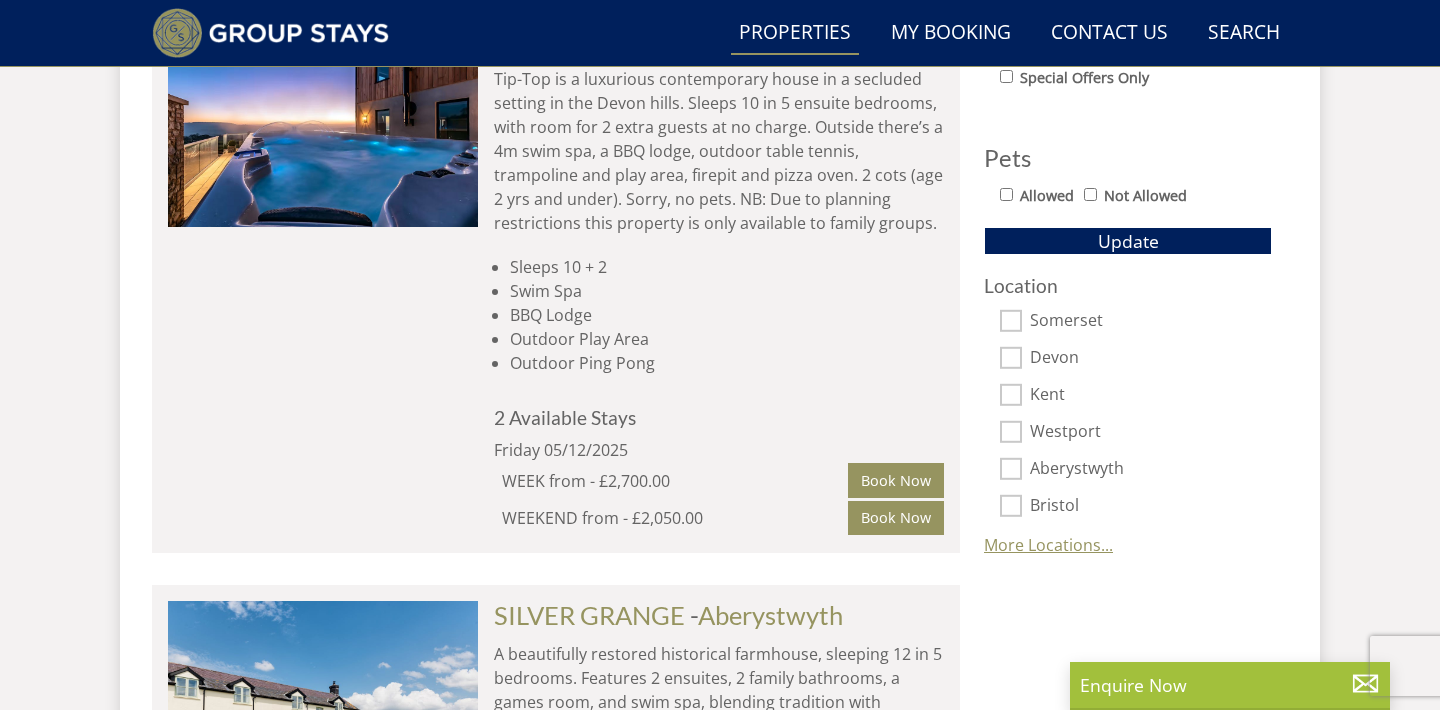 click on "More Locations..." at bounding box center (1048, 545) 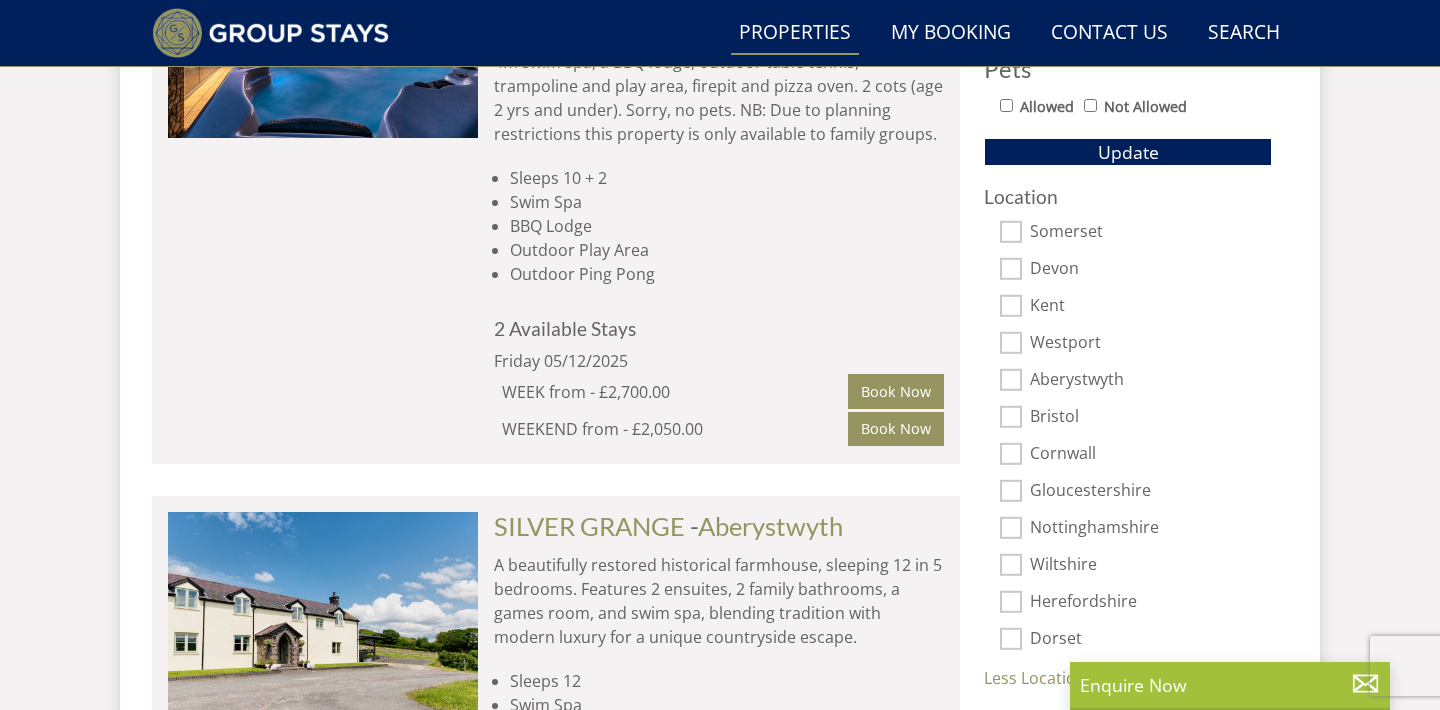 scroll, scrollTop: 1334, scrollLeft: 0, axis: vertical 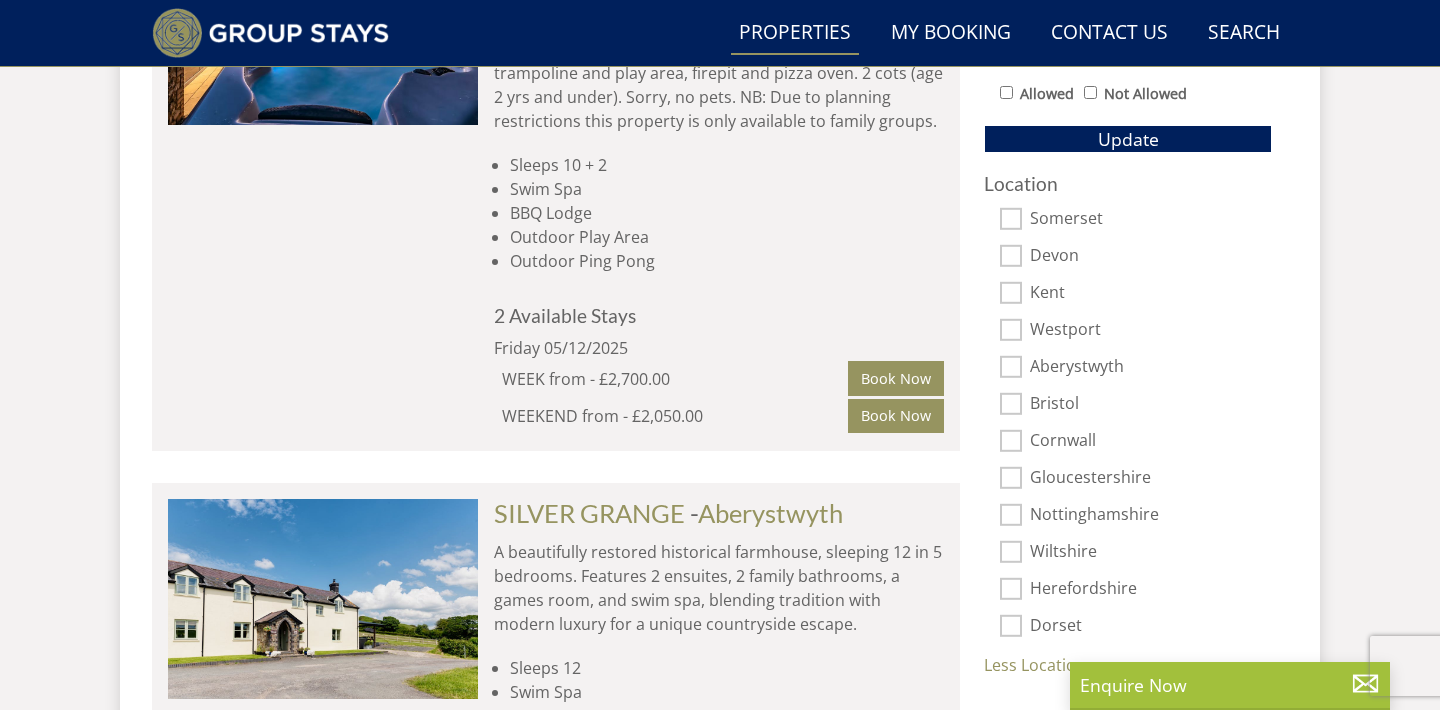 click on "Gloucestershire" at bounding box center (1011, 478) 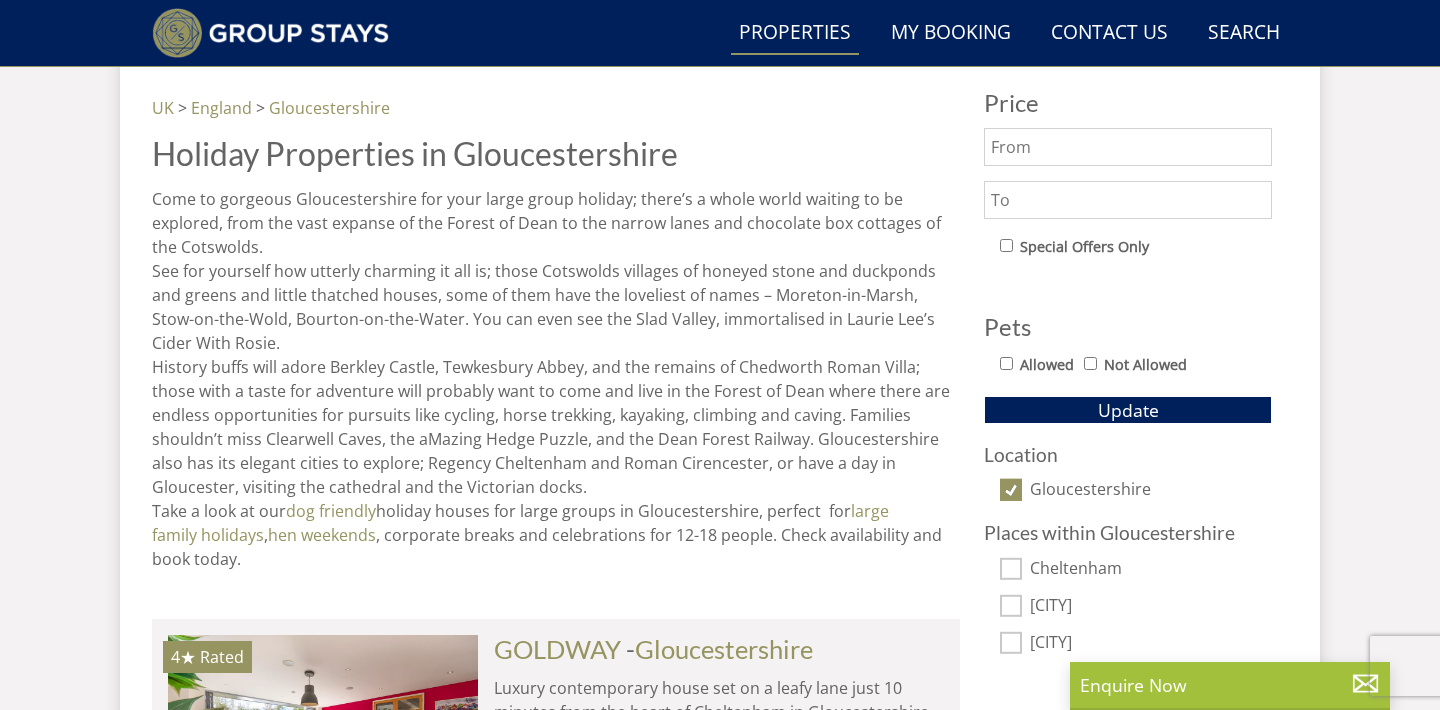 scroll, scrollTop: 1092, scrollLeft: 0, axis: vertical 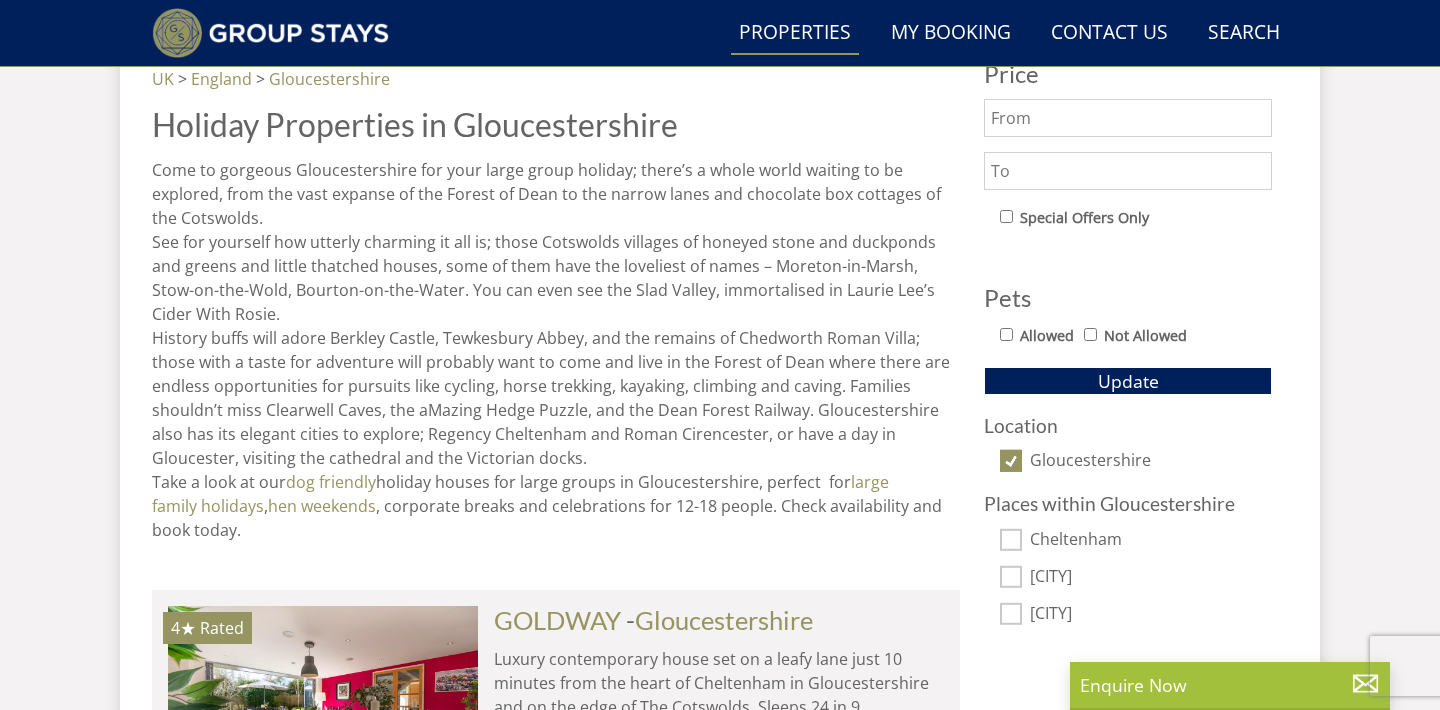 click on "Gloucestershire" at bounding box center (1011, 461) 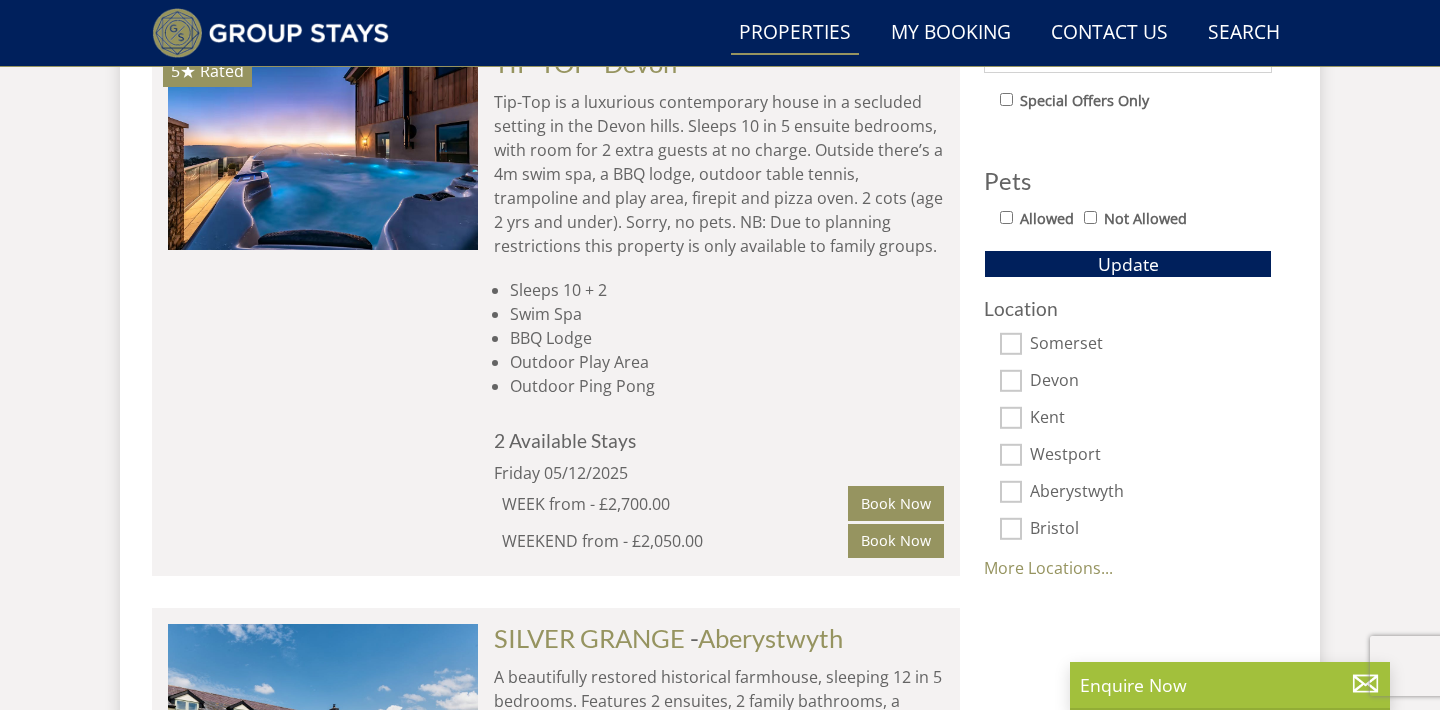 scroll, scrollTop: 1284, scrollLeft: 0, axis: vertical 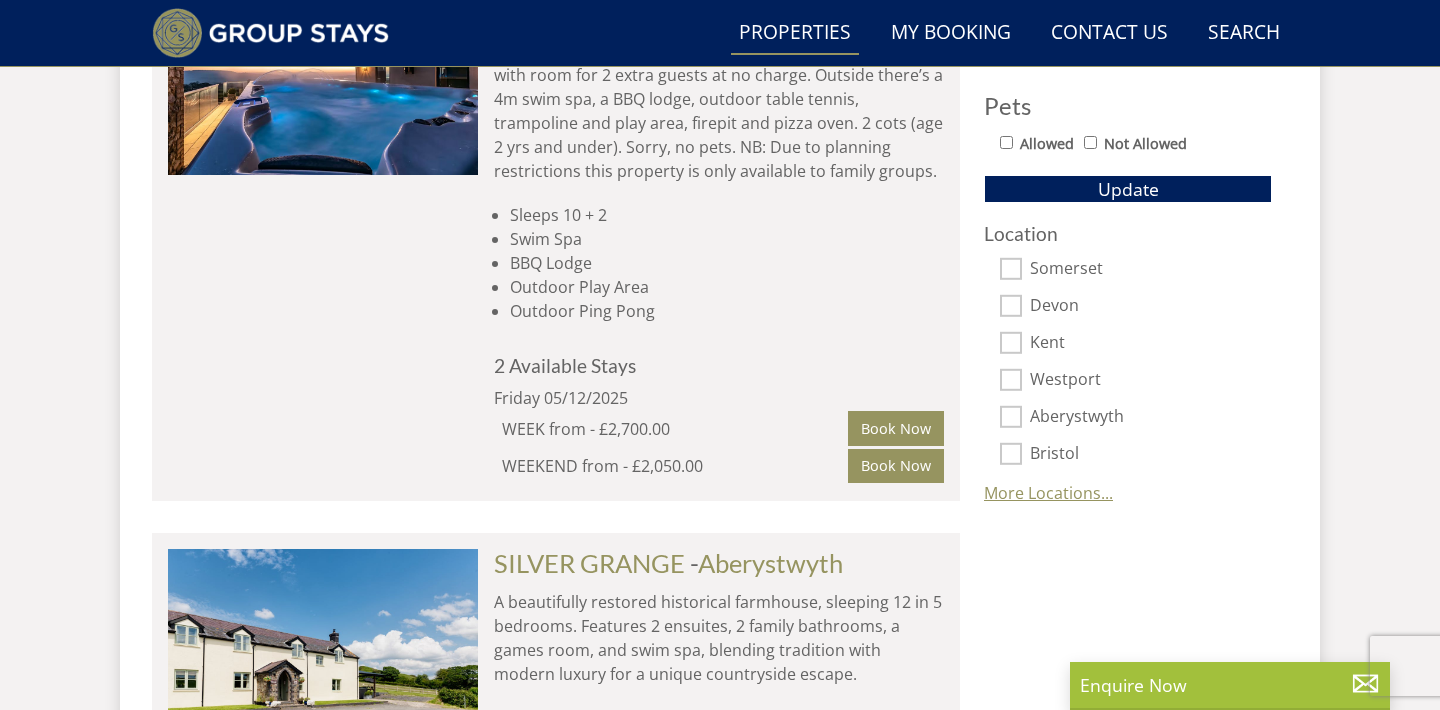 click on "More Locations..." at bounding box center (1048, 493) 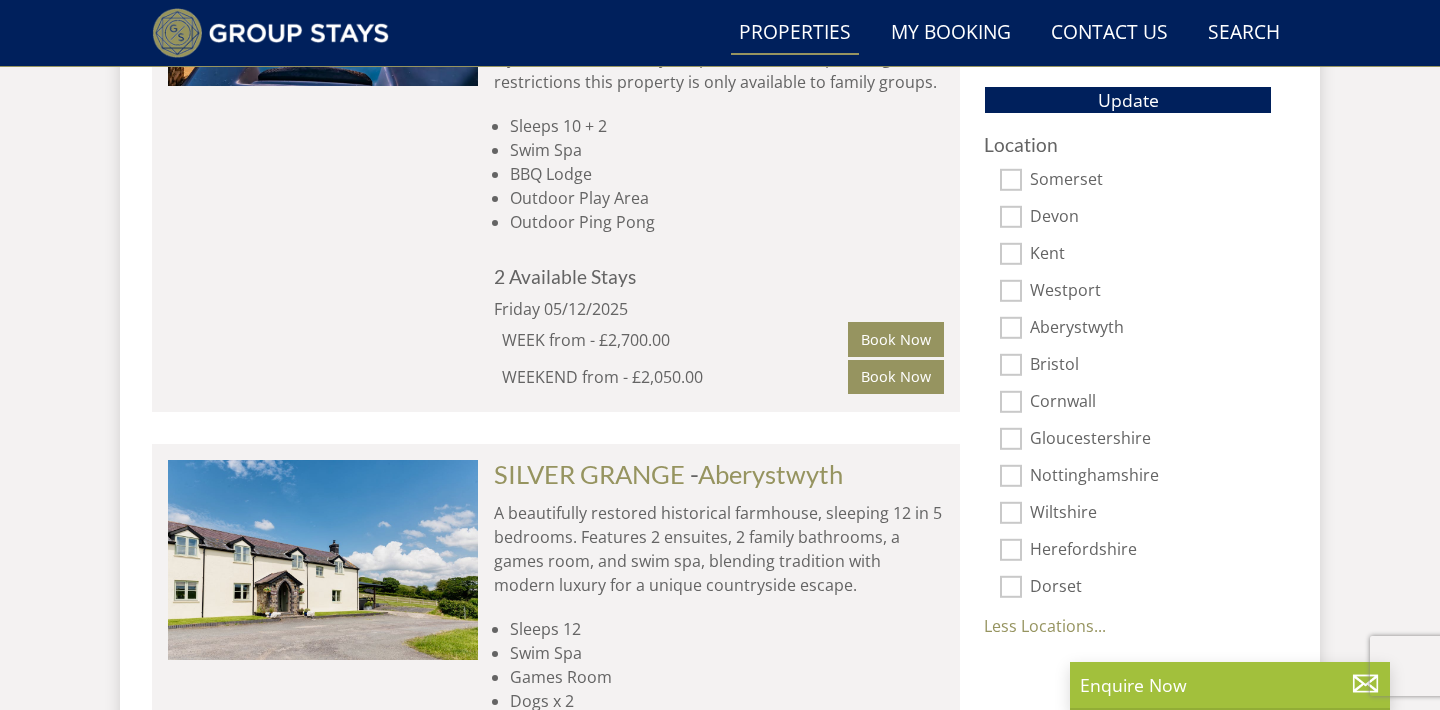 scroll, scrollTop: 1401, scrollLeft: 0, axis: vertical 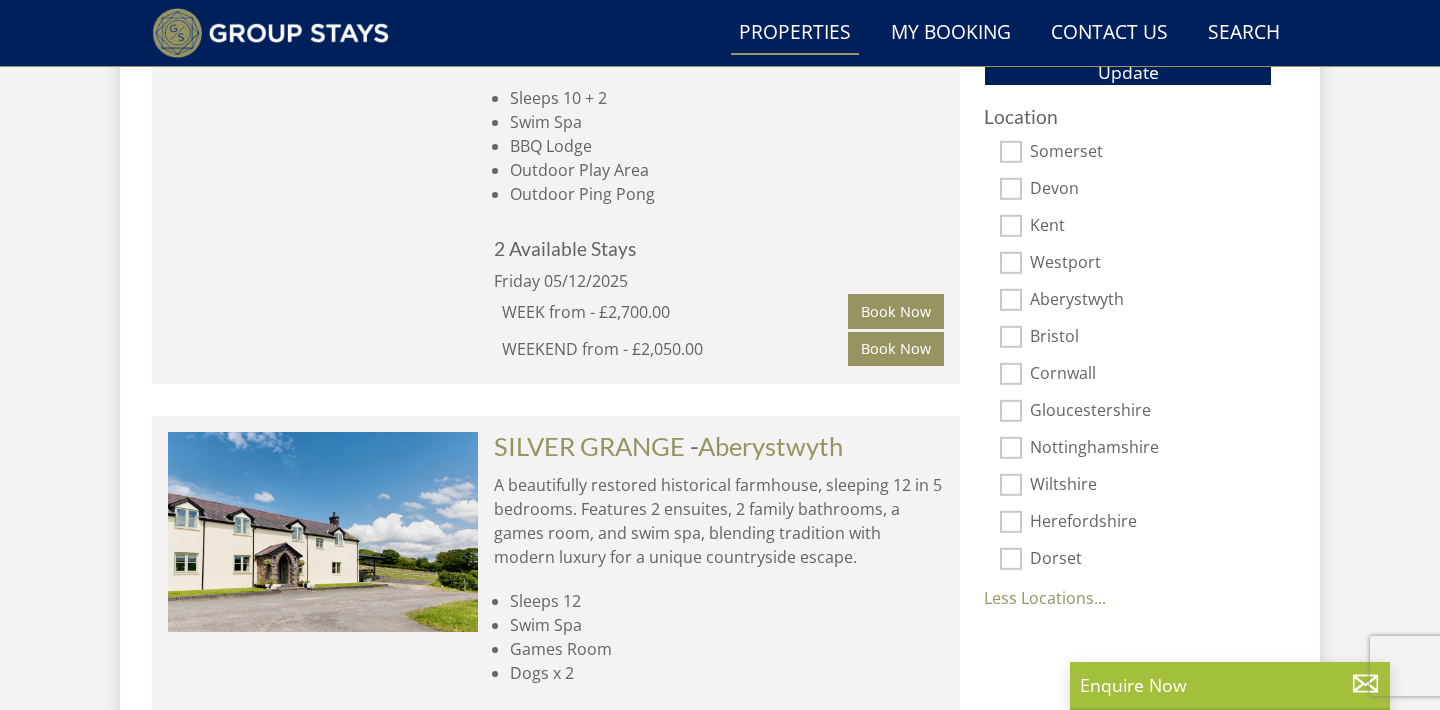 click on "Nottinghamshire" at bounding box center [1011, 448] 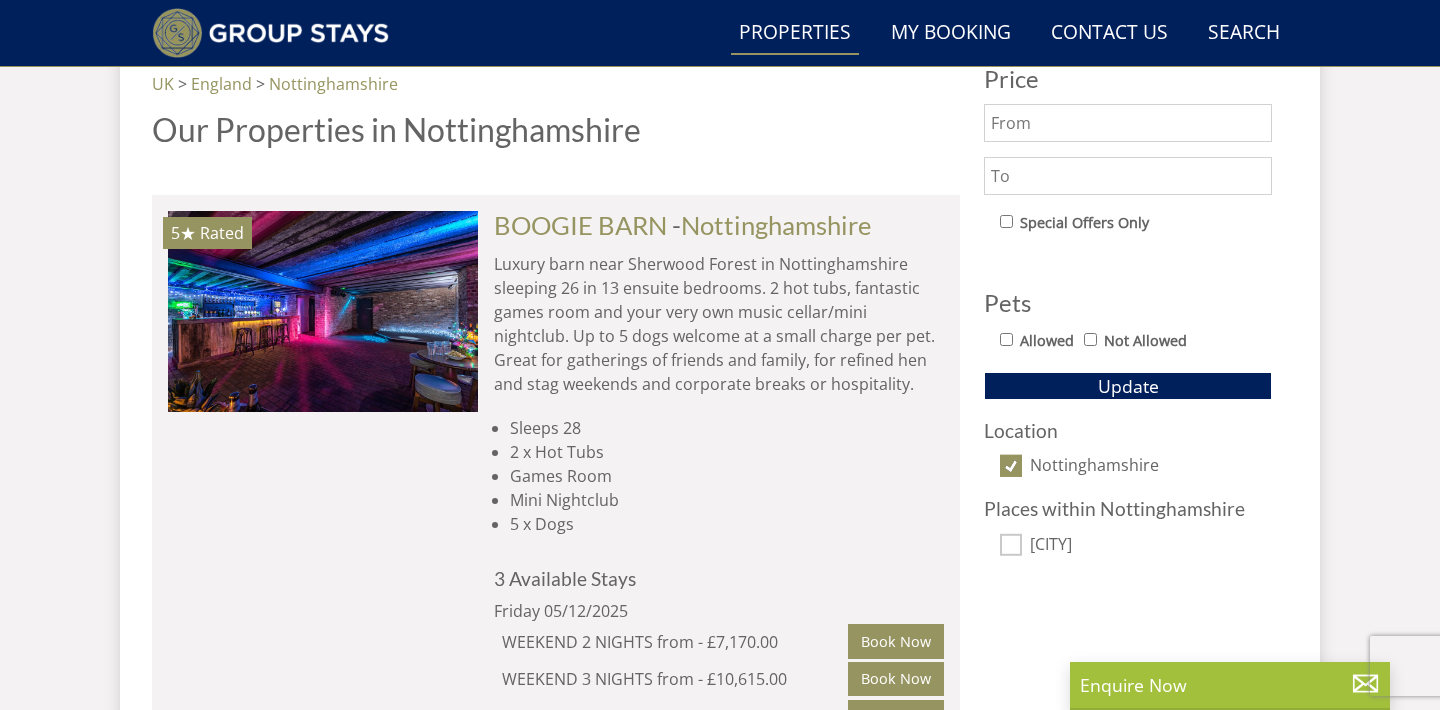 scroll, scrollTop: 1091, scrollLeft: 0, axis: vertical 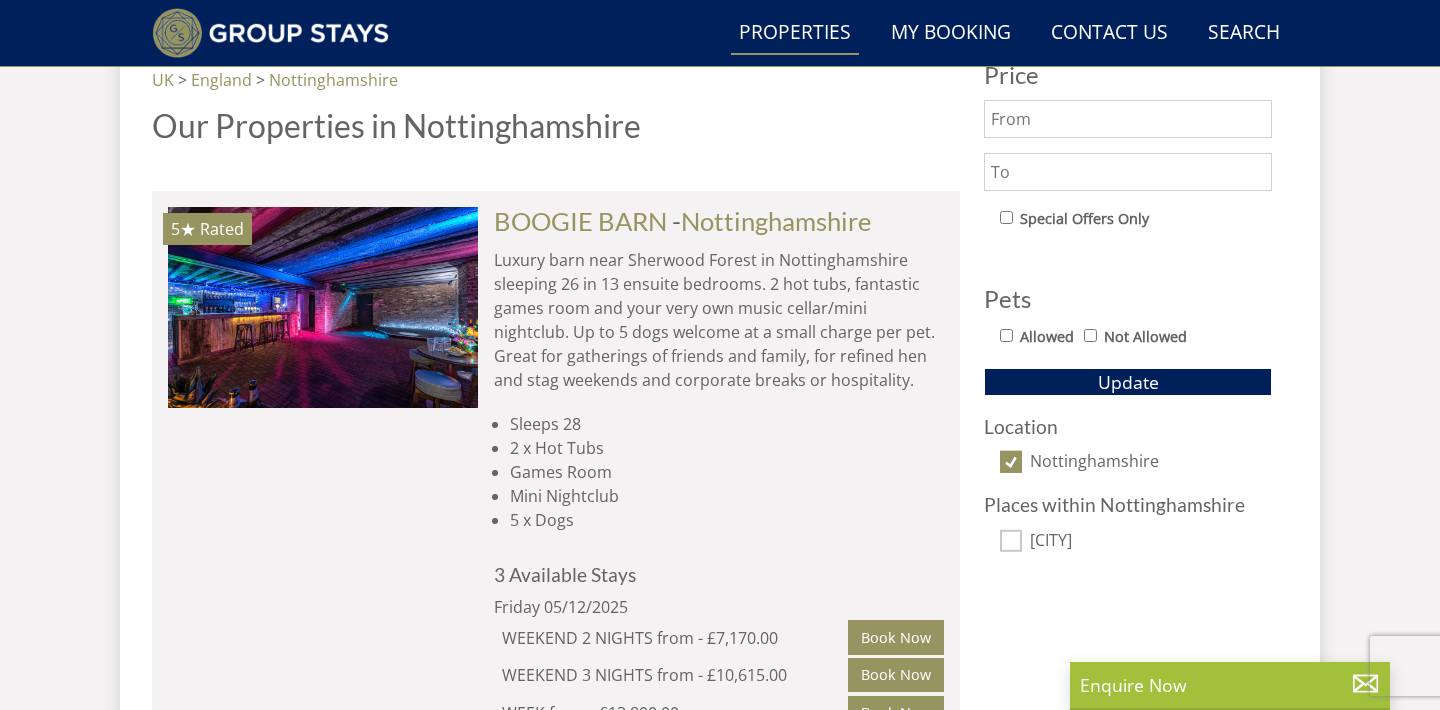 click on "Nottinghamshire" at bounding box center [1011, 462] 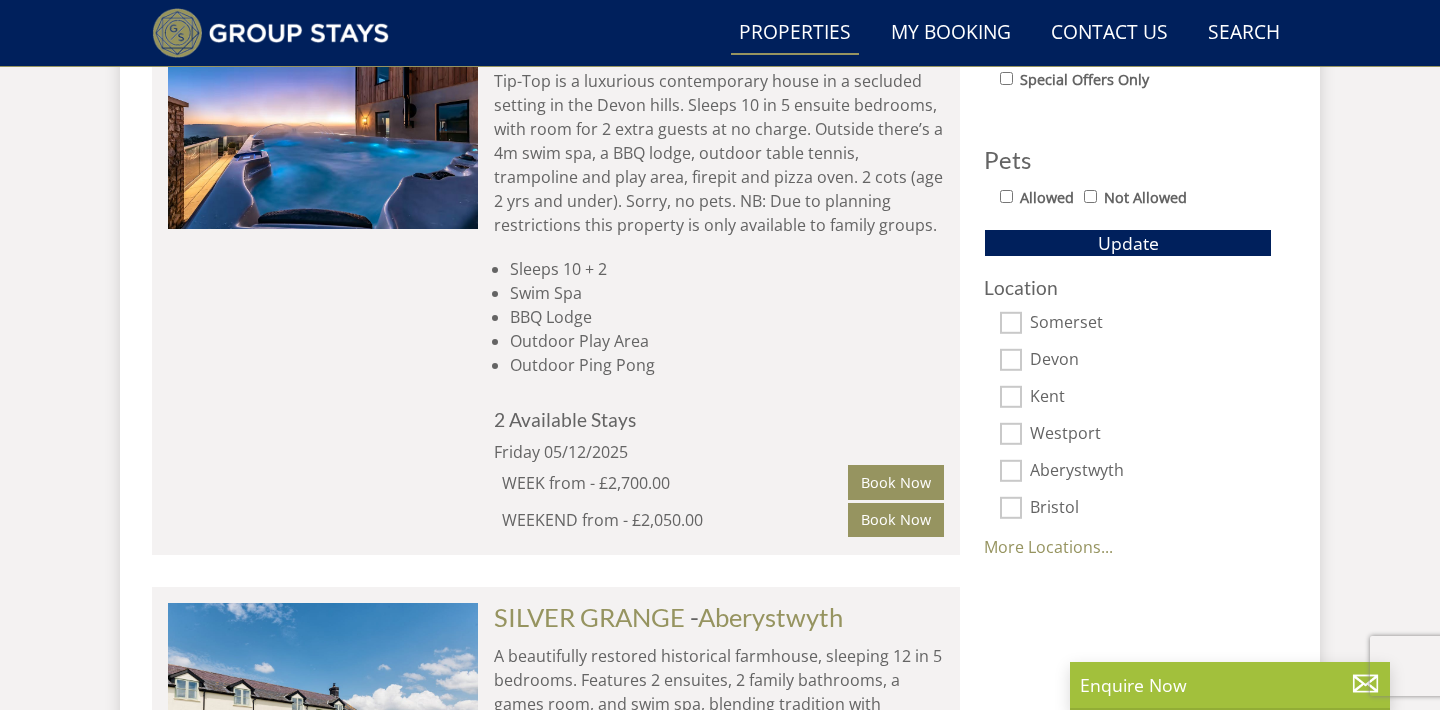 scroll, scrollTop: 1290, scrollLeft: 0, axis: vertical 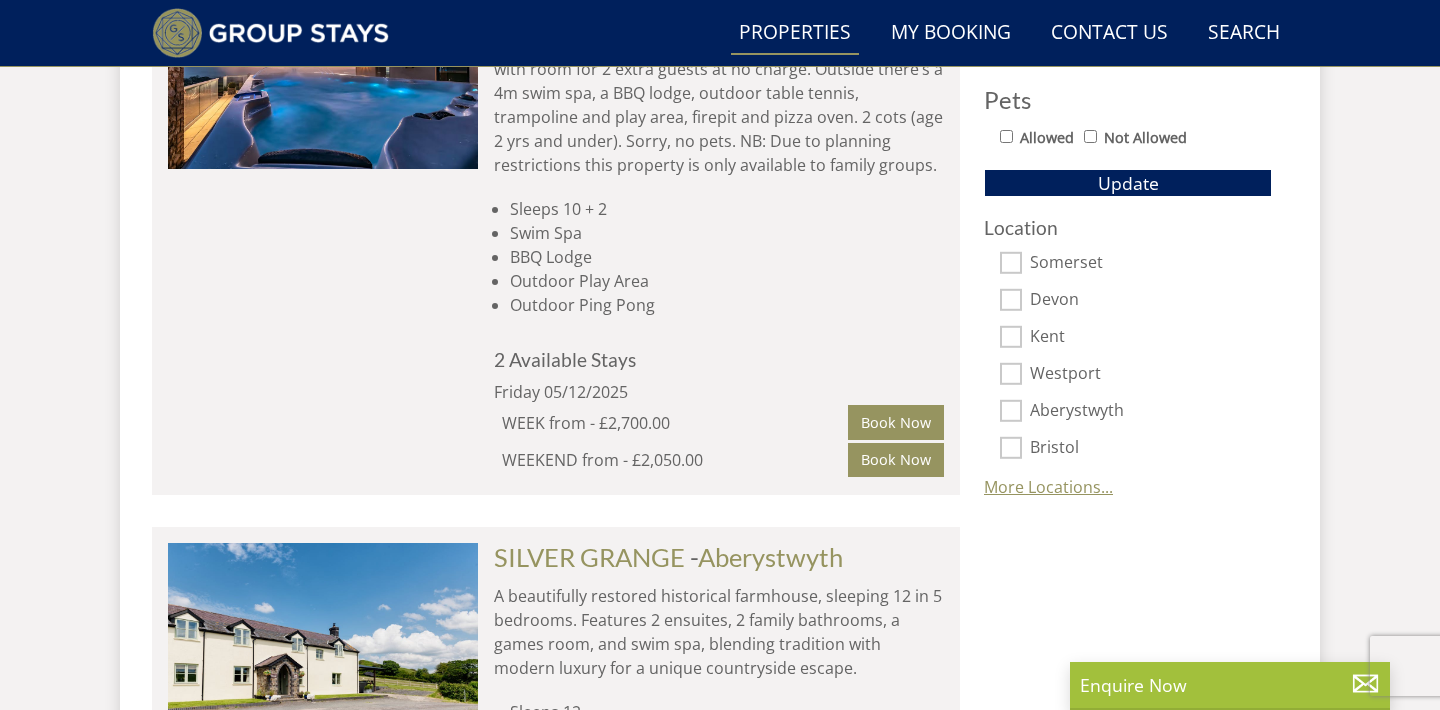 click on "More Locations..." at bounding box center (1048, 487) 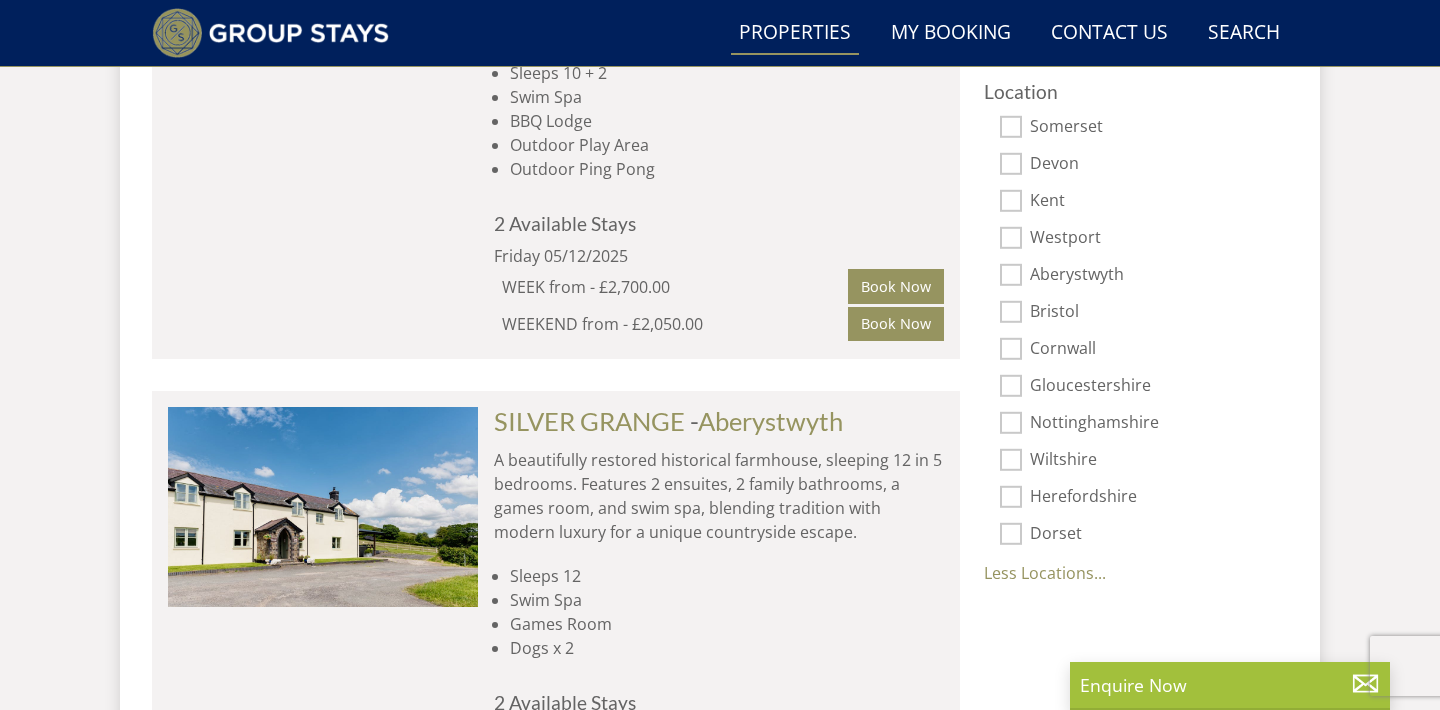 scroll, scrollTop: 1435, scrollLeft: 0, axis: vertical 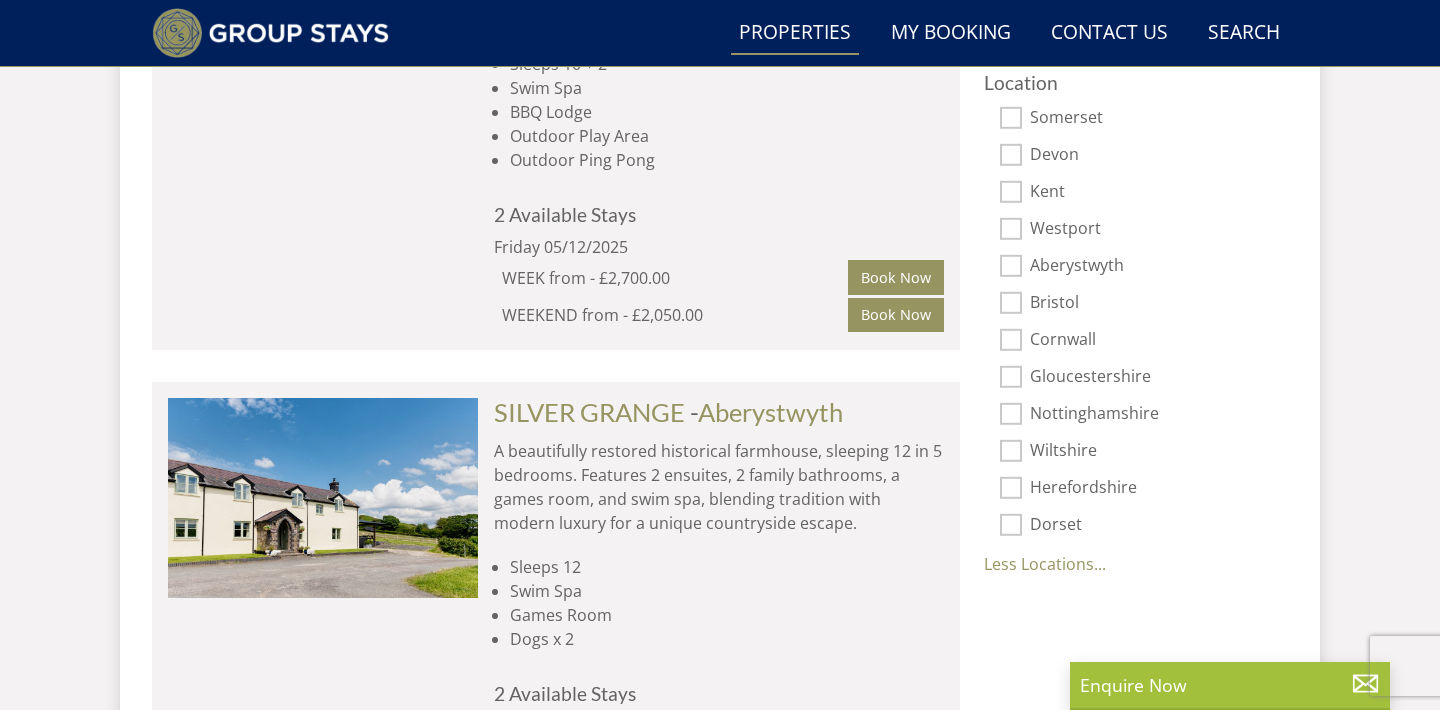 click on "Herefordshire" at bounding box center (1011, 488) 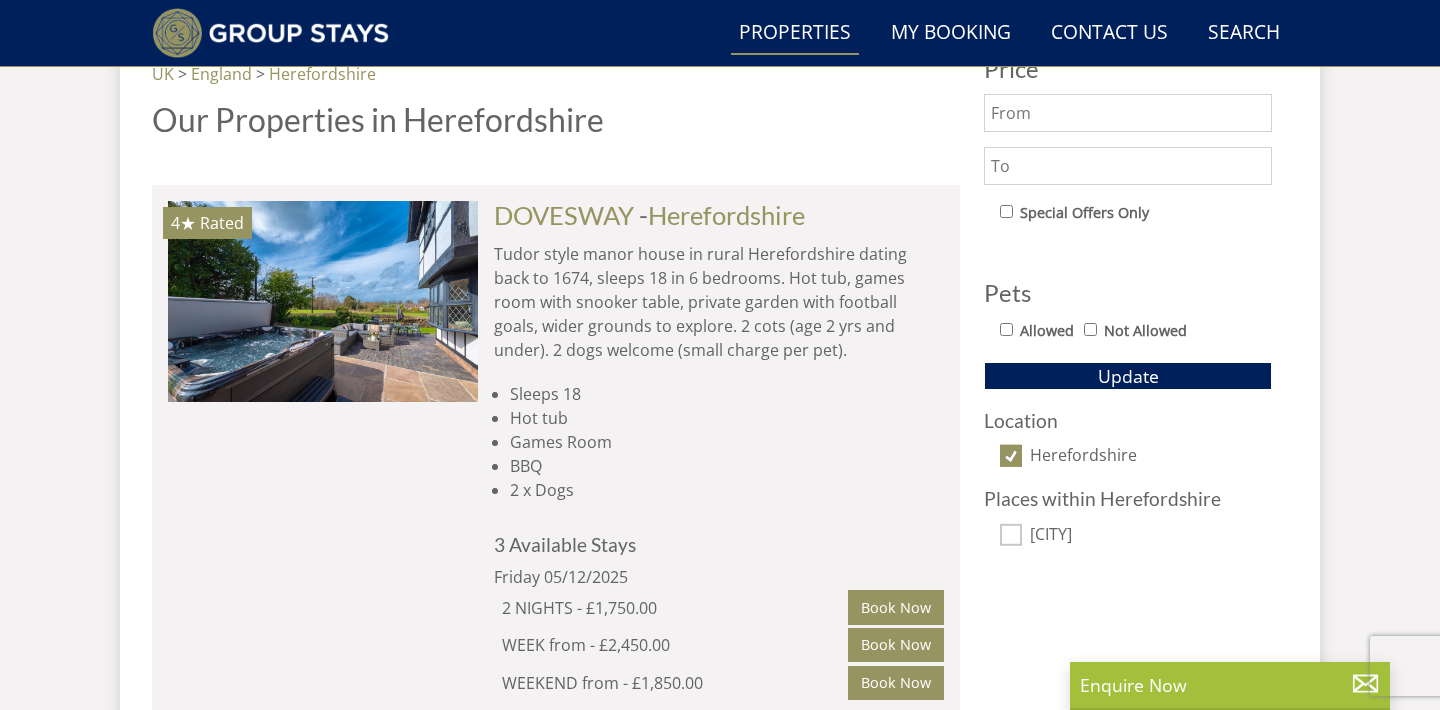 scroll, scrollTop: 1117, scrollLeft: 0, axis: vertical 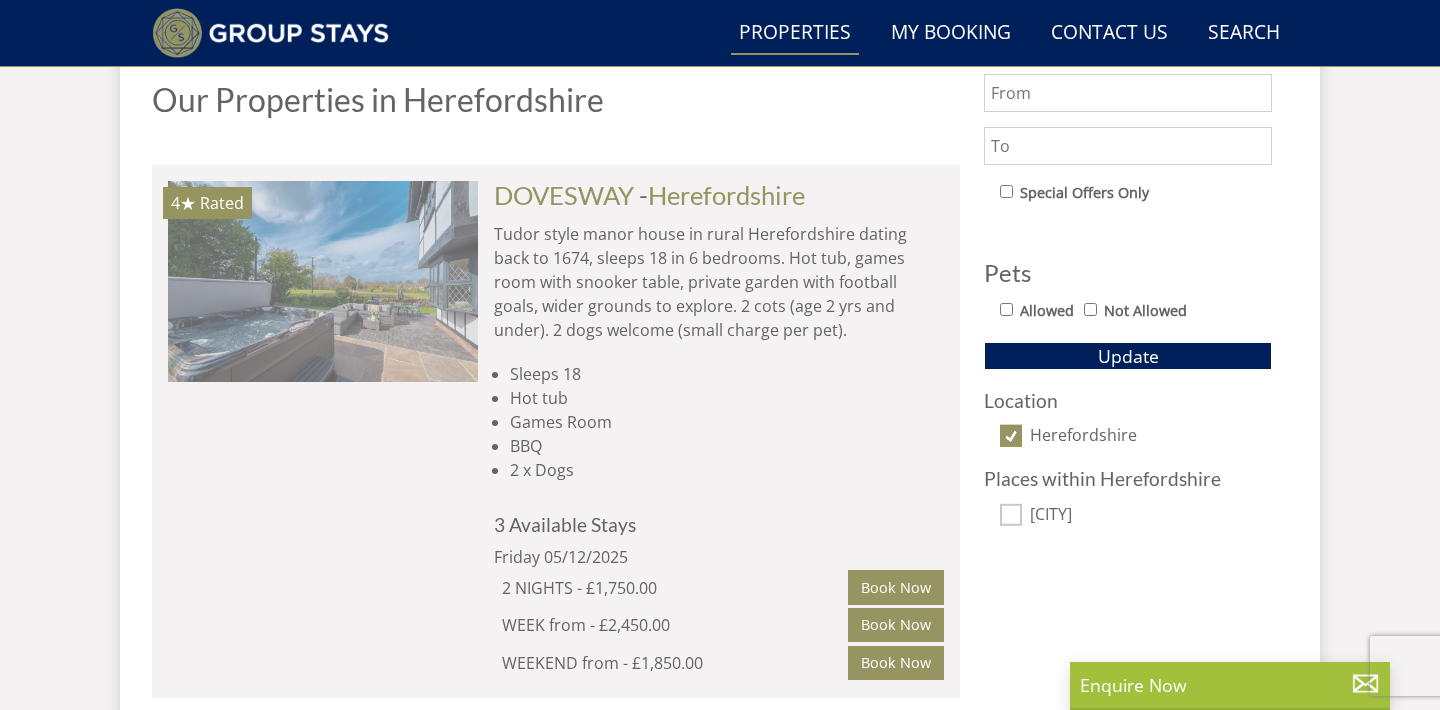 click at bounding box center (323, 281) 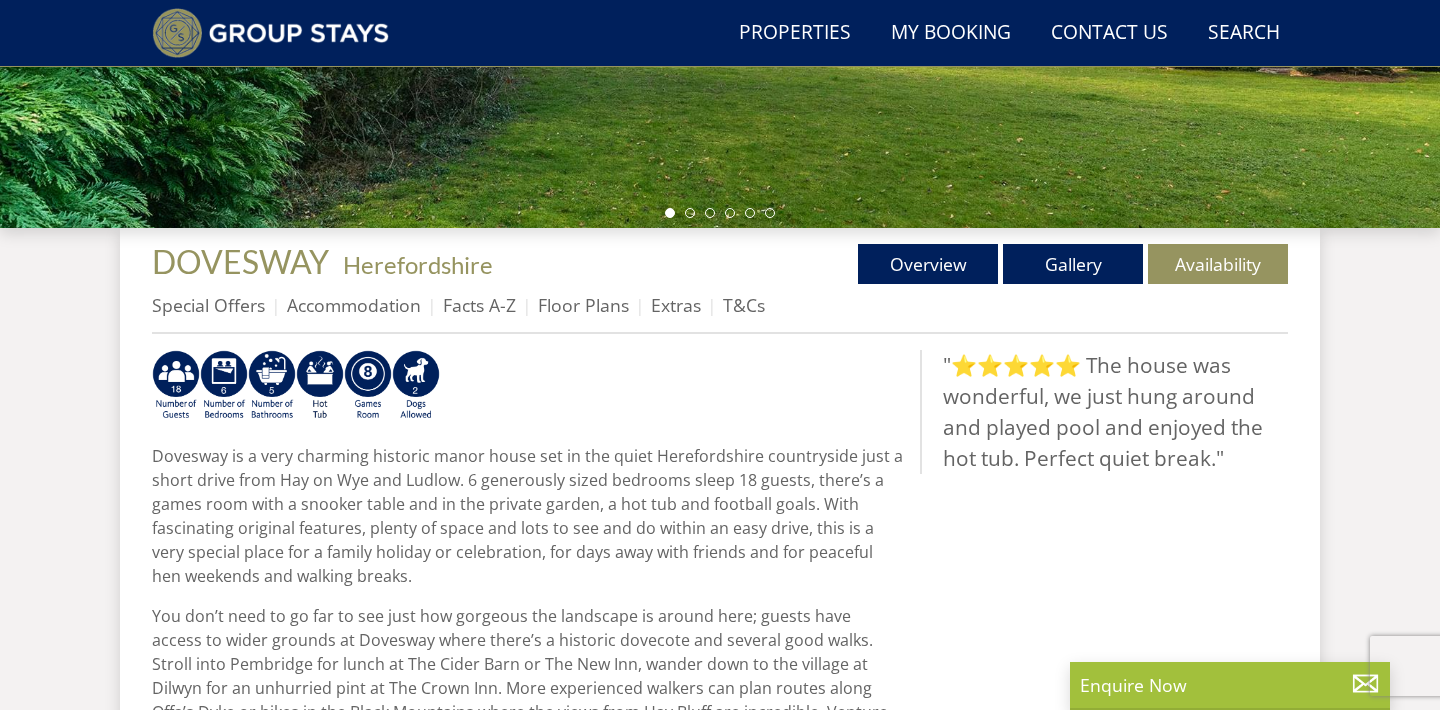 scroll, scrollTop: 588, scrollLeft: 0, axis: vertical 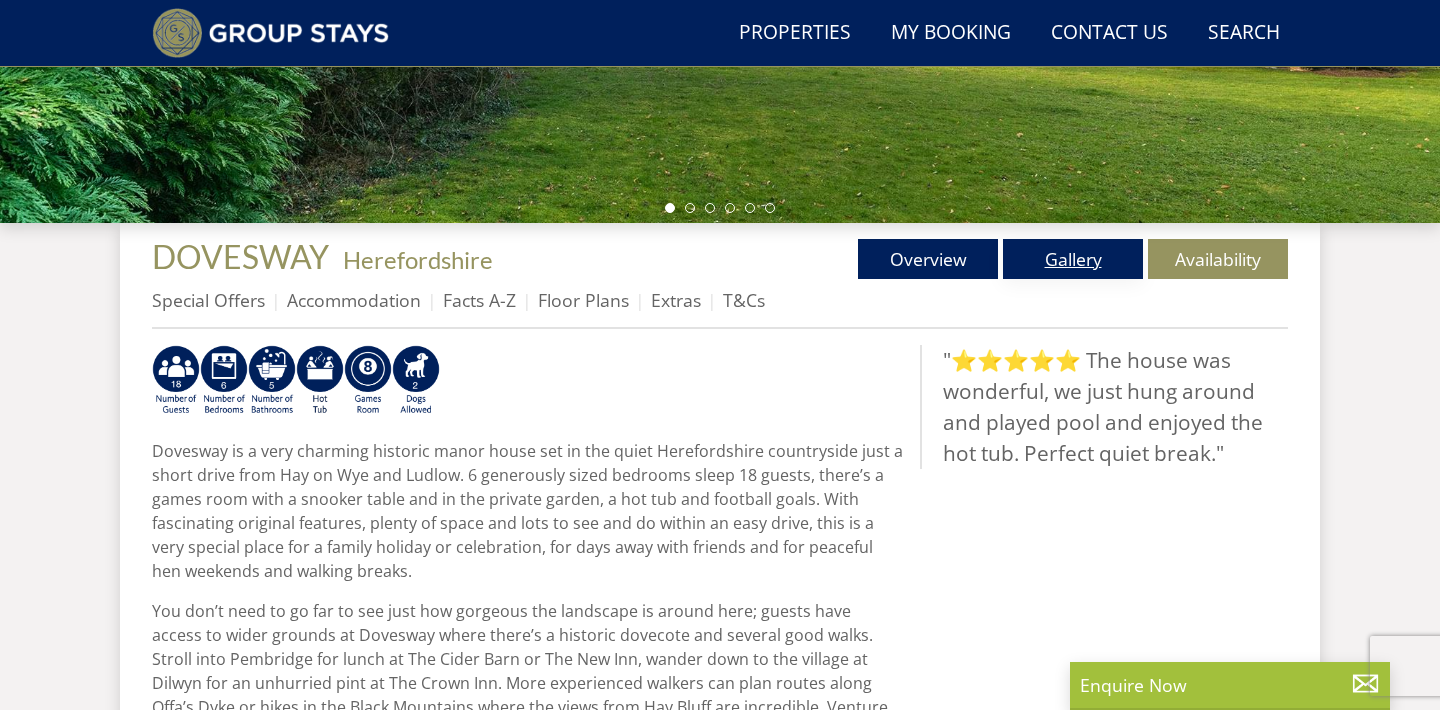 click on "Gallery" at bounding box center (1073, 259) 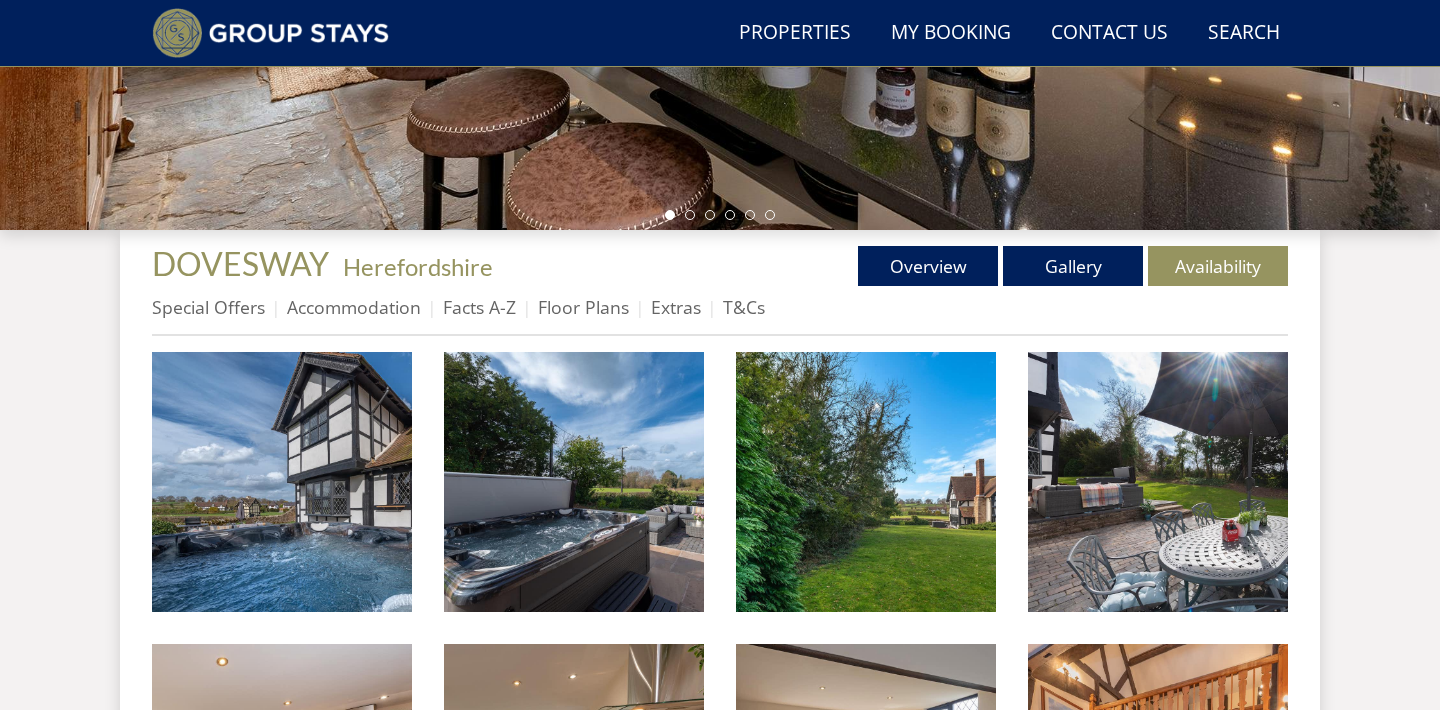 scroll, scrollTop: 597, scrollLeft: 0, axis: vertical 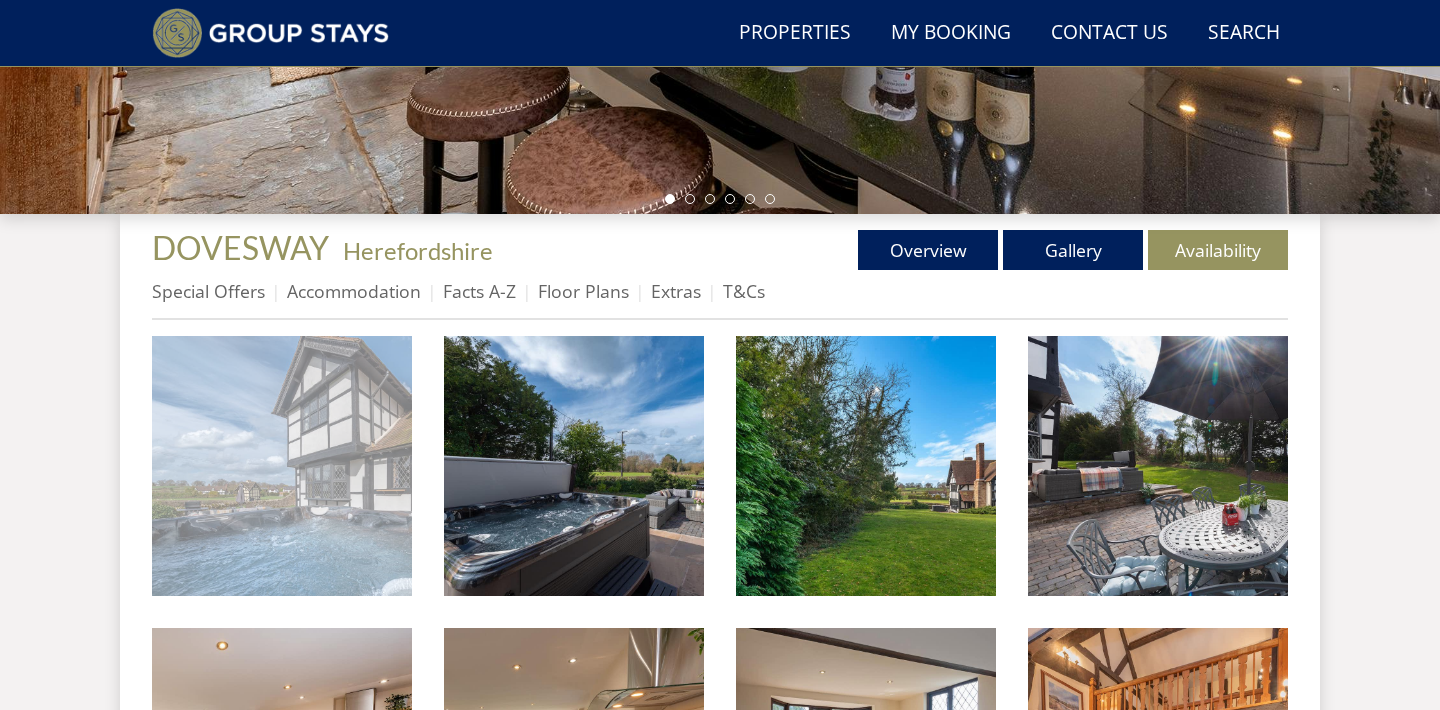 click at bounding box center (282, 466) 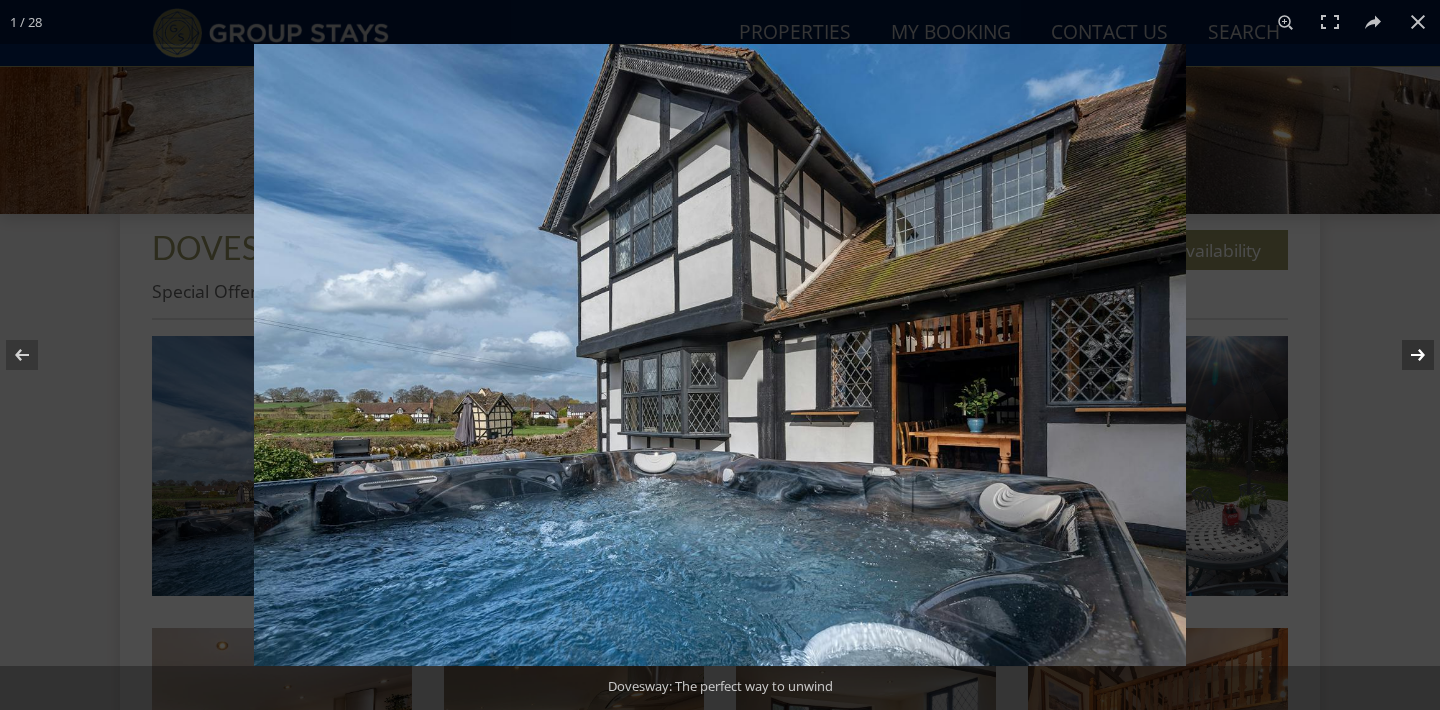 click at bounding box center (1405, 355) 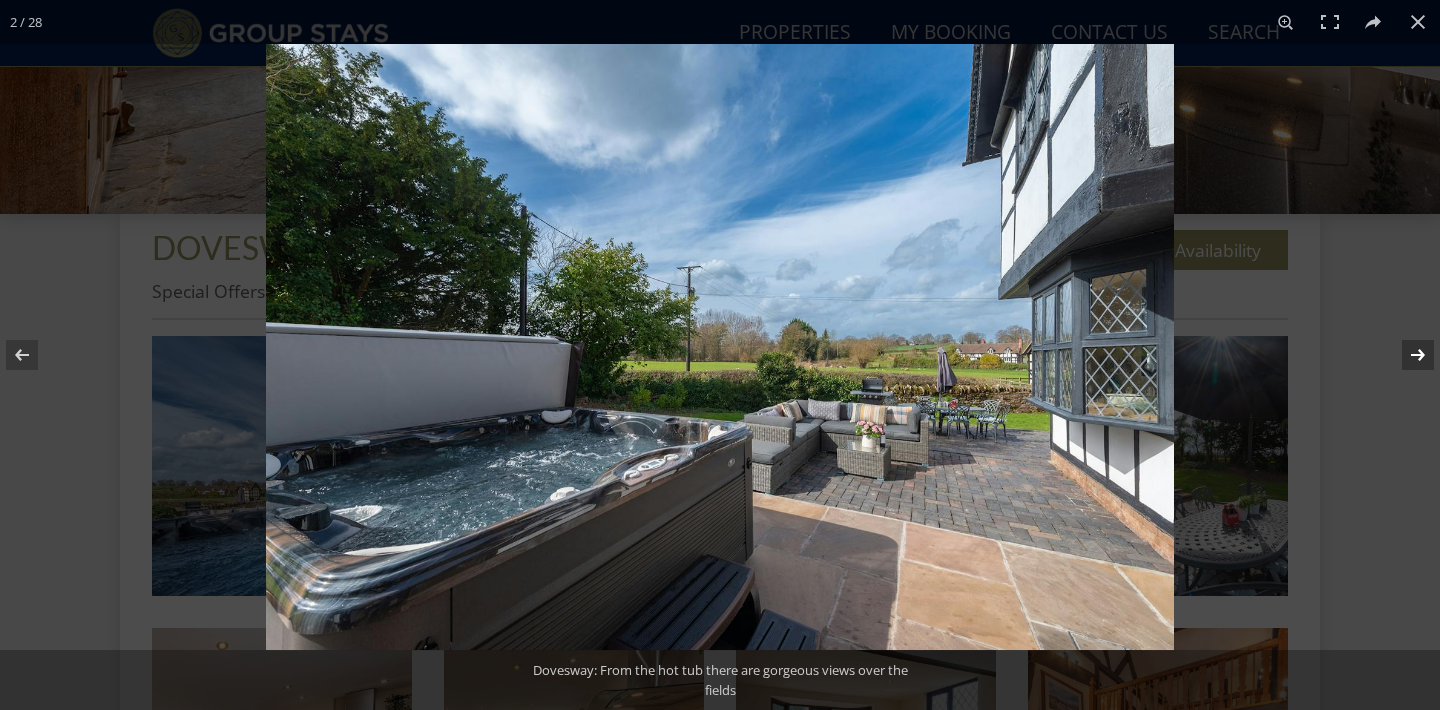 click at bounding box center [1405, 355] 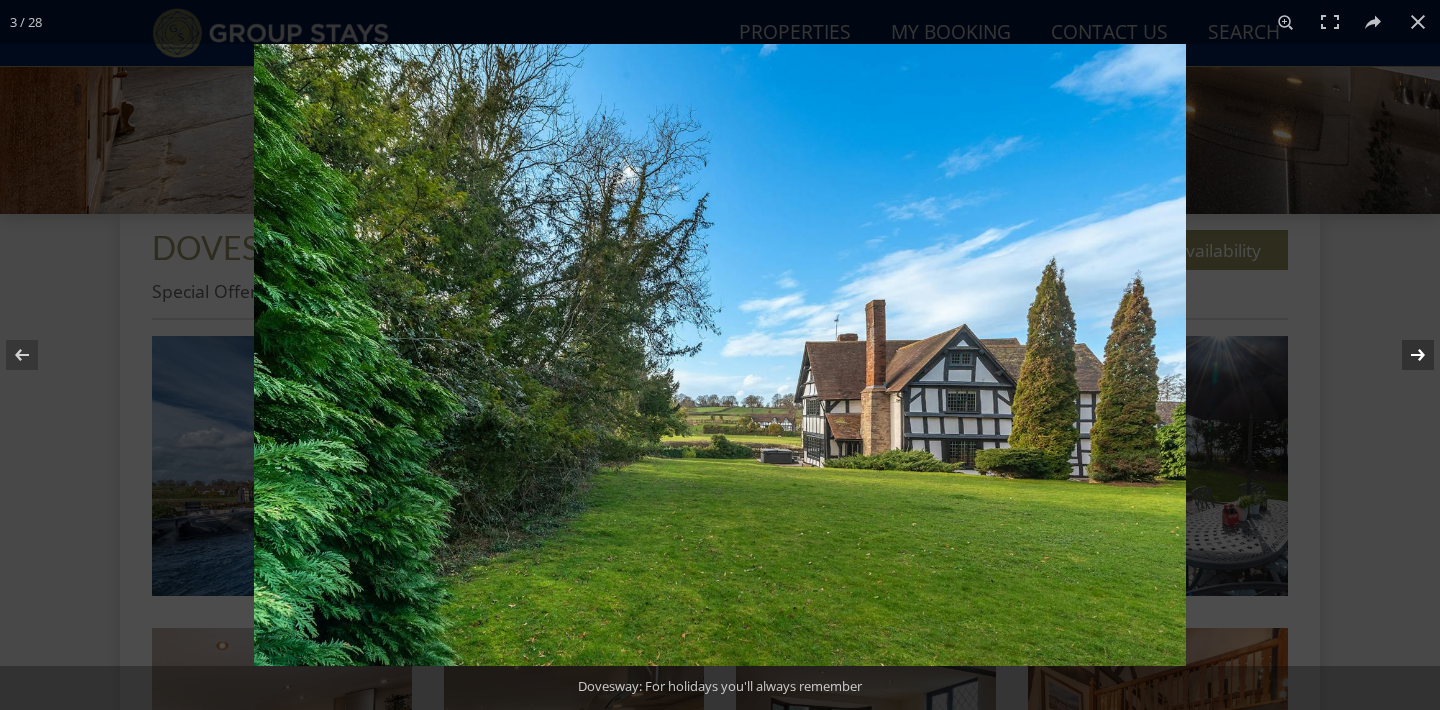 click at bounding box center (1405, 355) 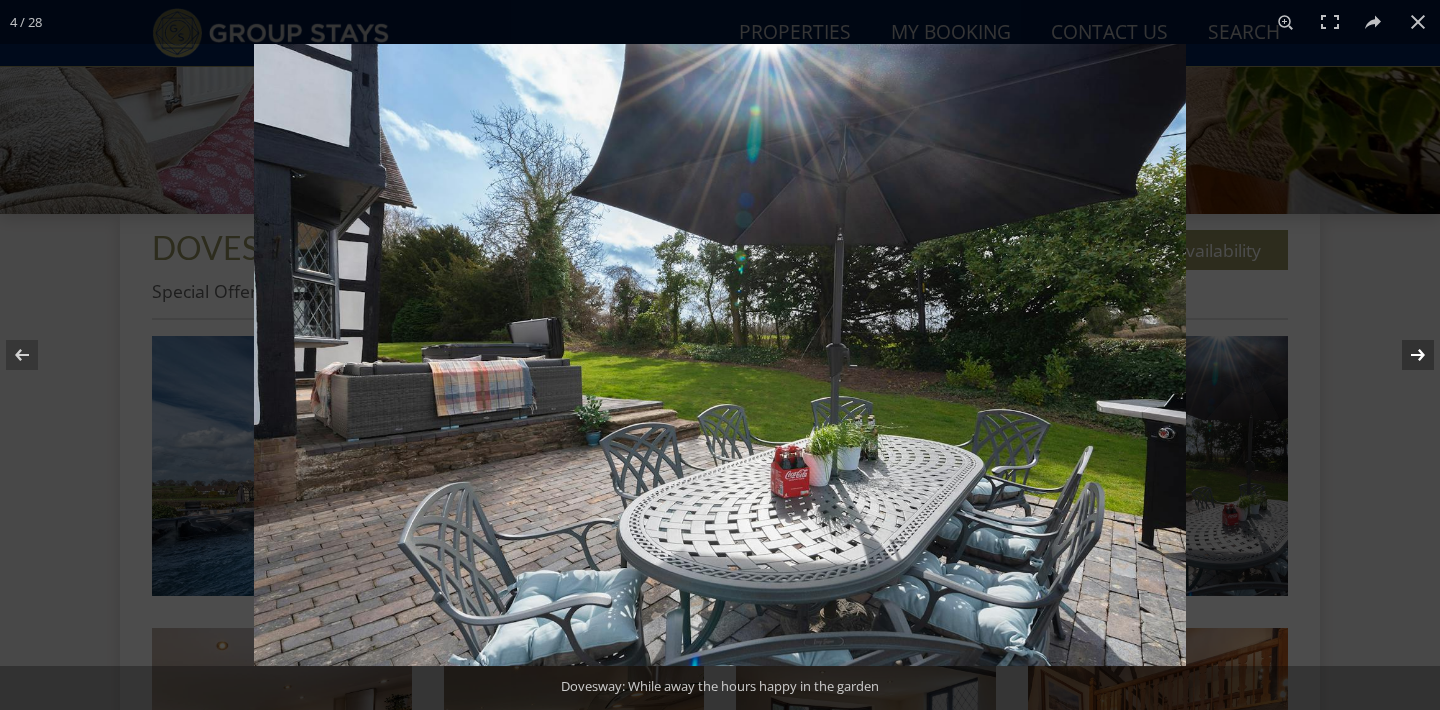 click at bounding box center (1405, 355) 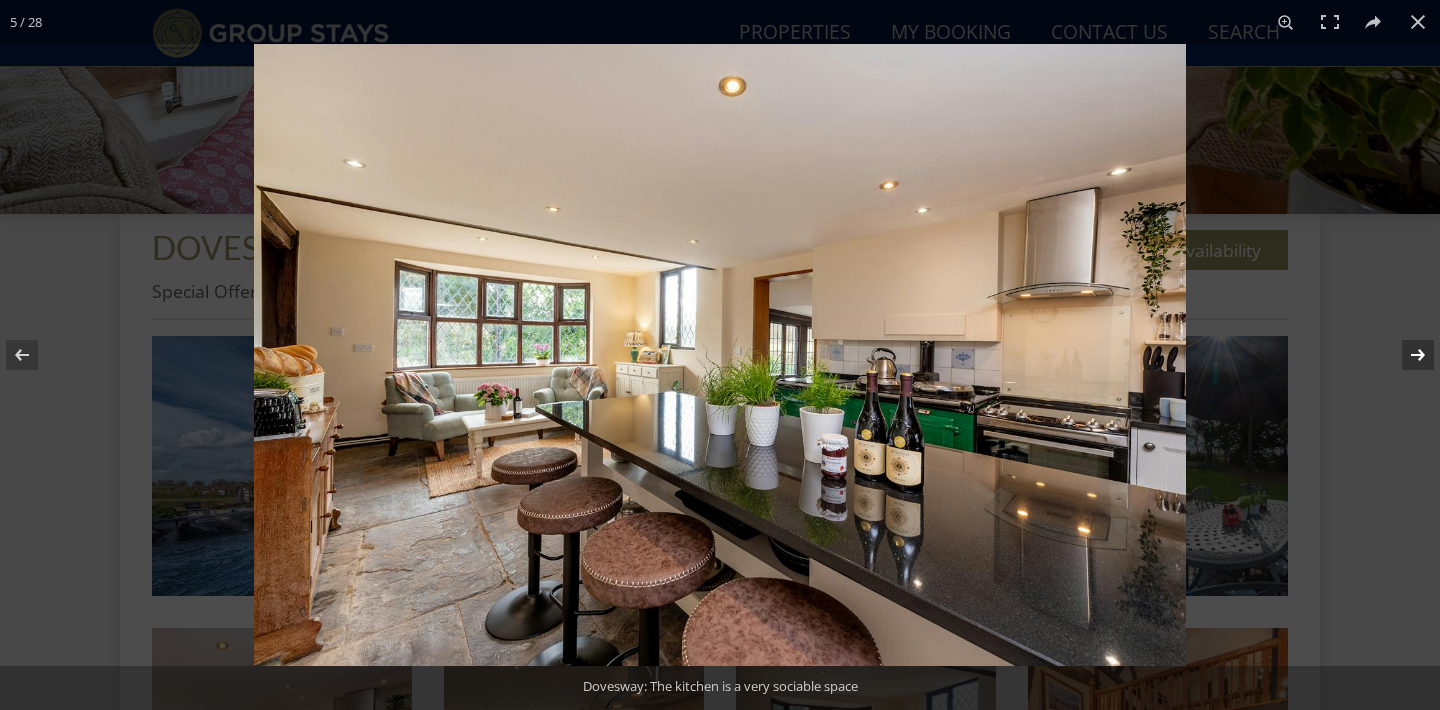 click at bounding box center [1405, 355] 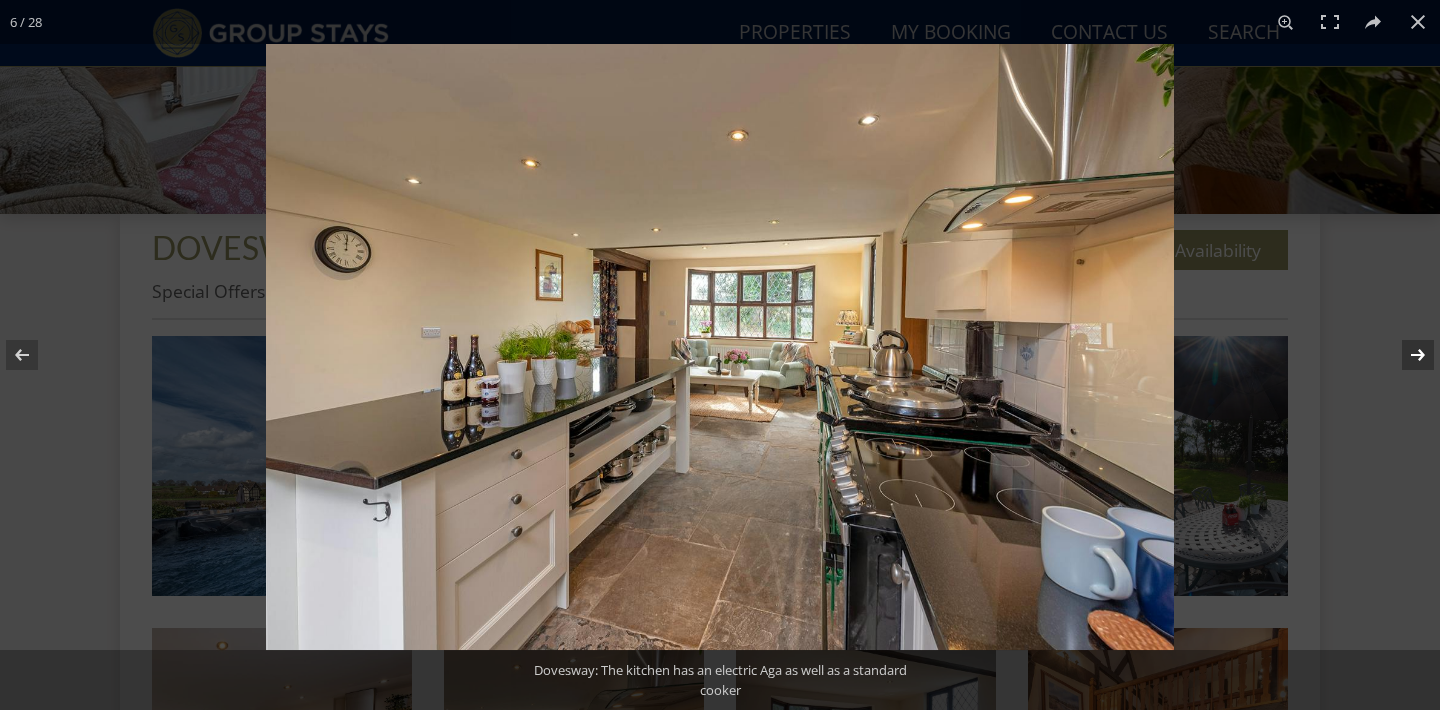 click at bounding box center (1405, 355) 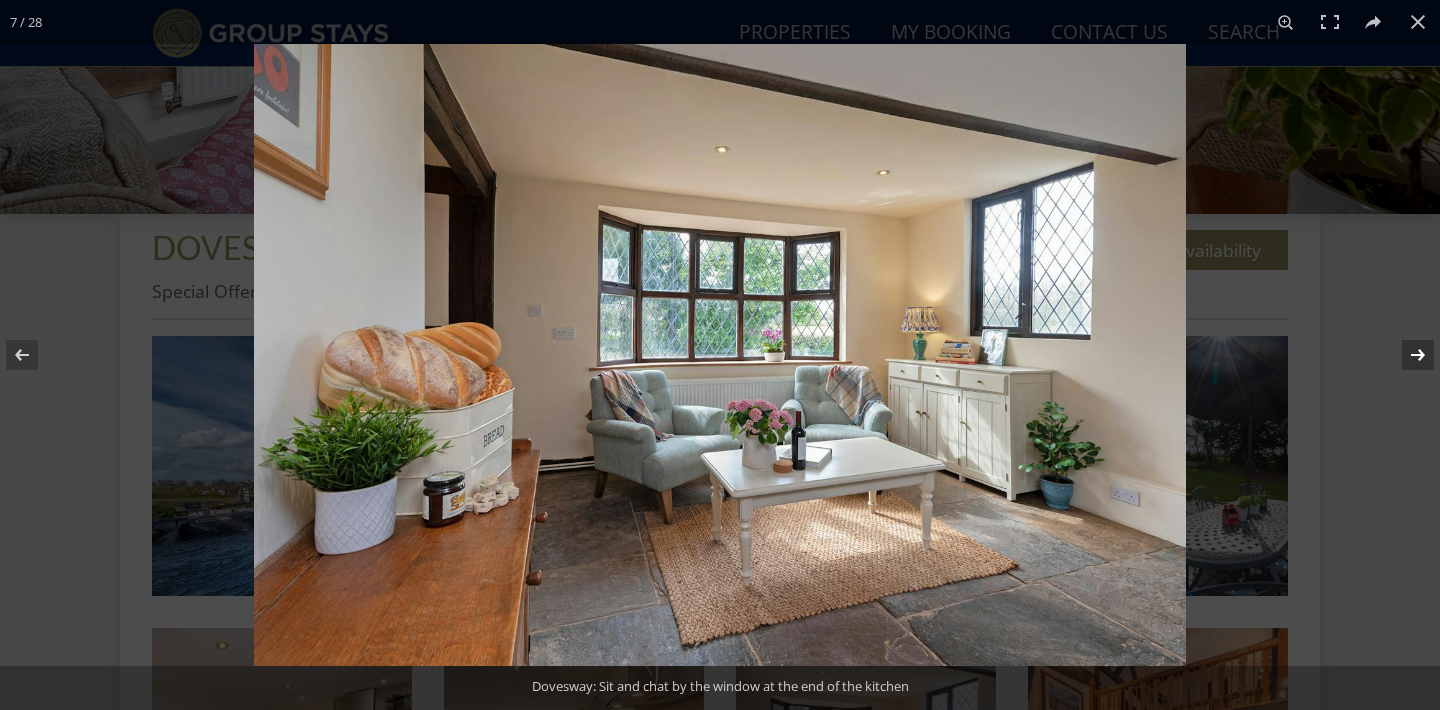 click at bounding box center [1405, 355] 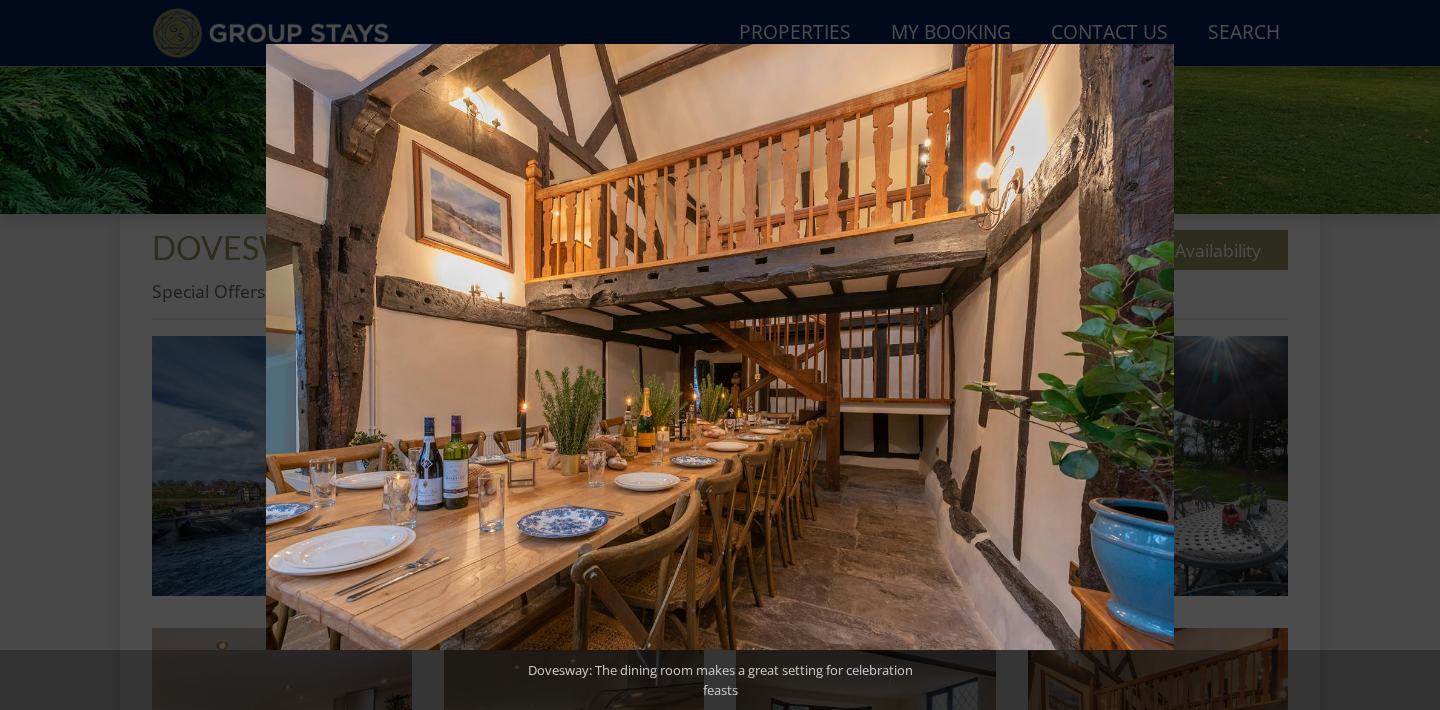 click at bounding box center [1405, 355] 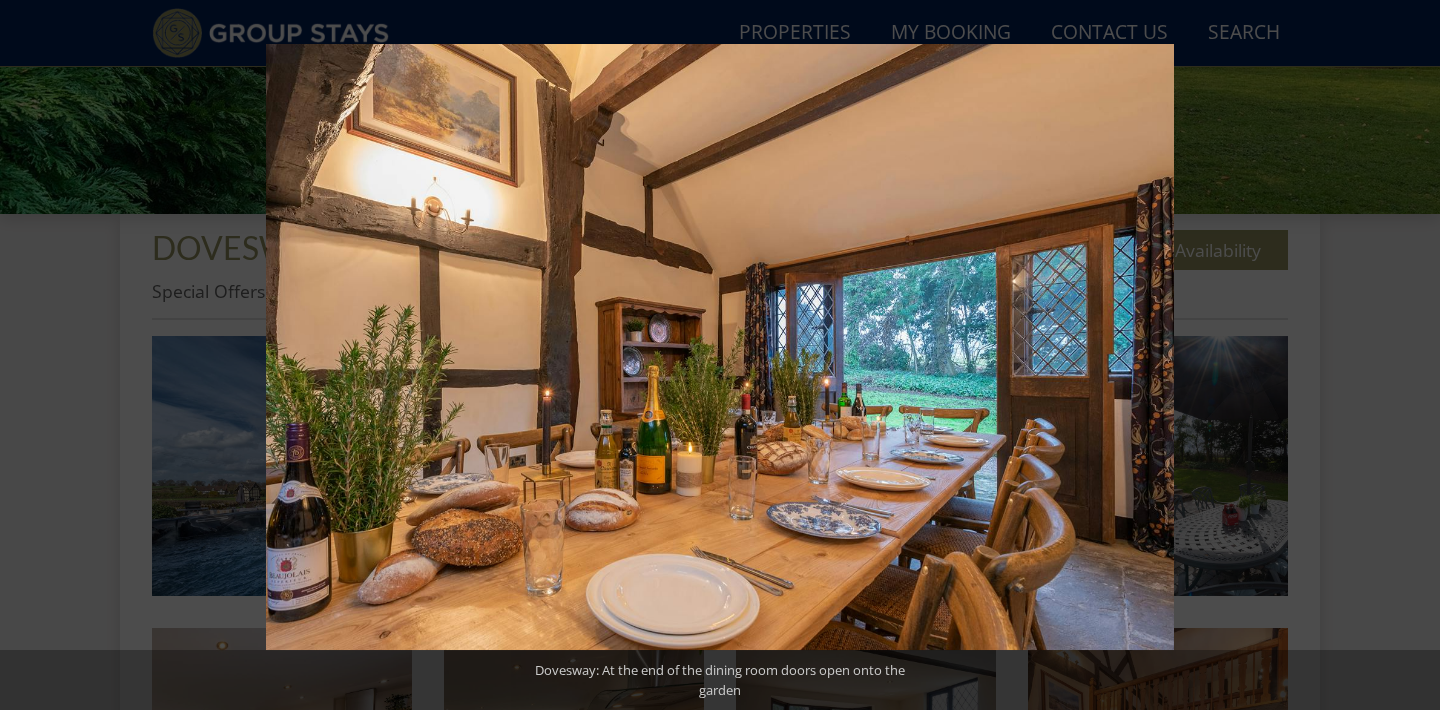 click at bounding box center (1405, 355) 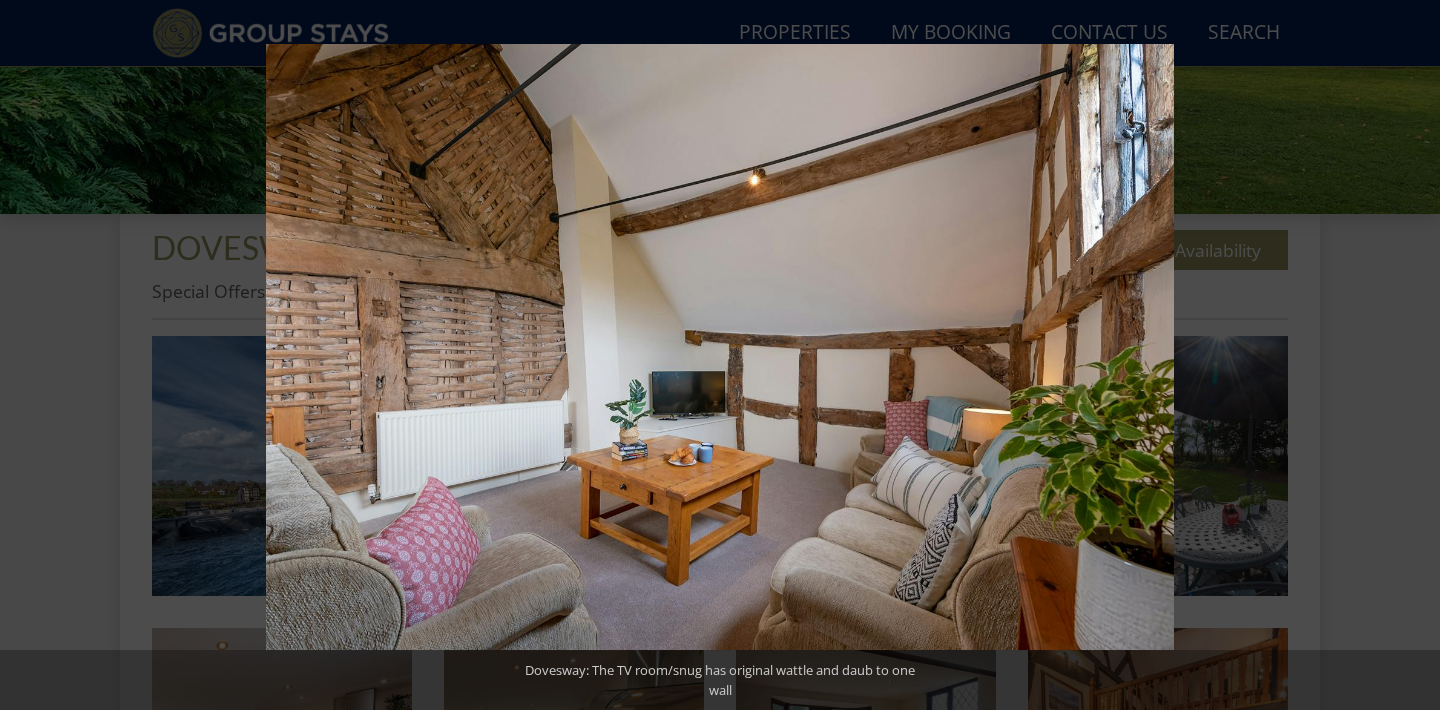 click at bounding box center [1405, 355] 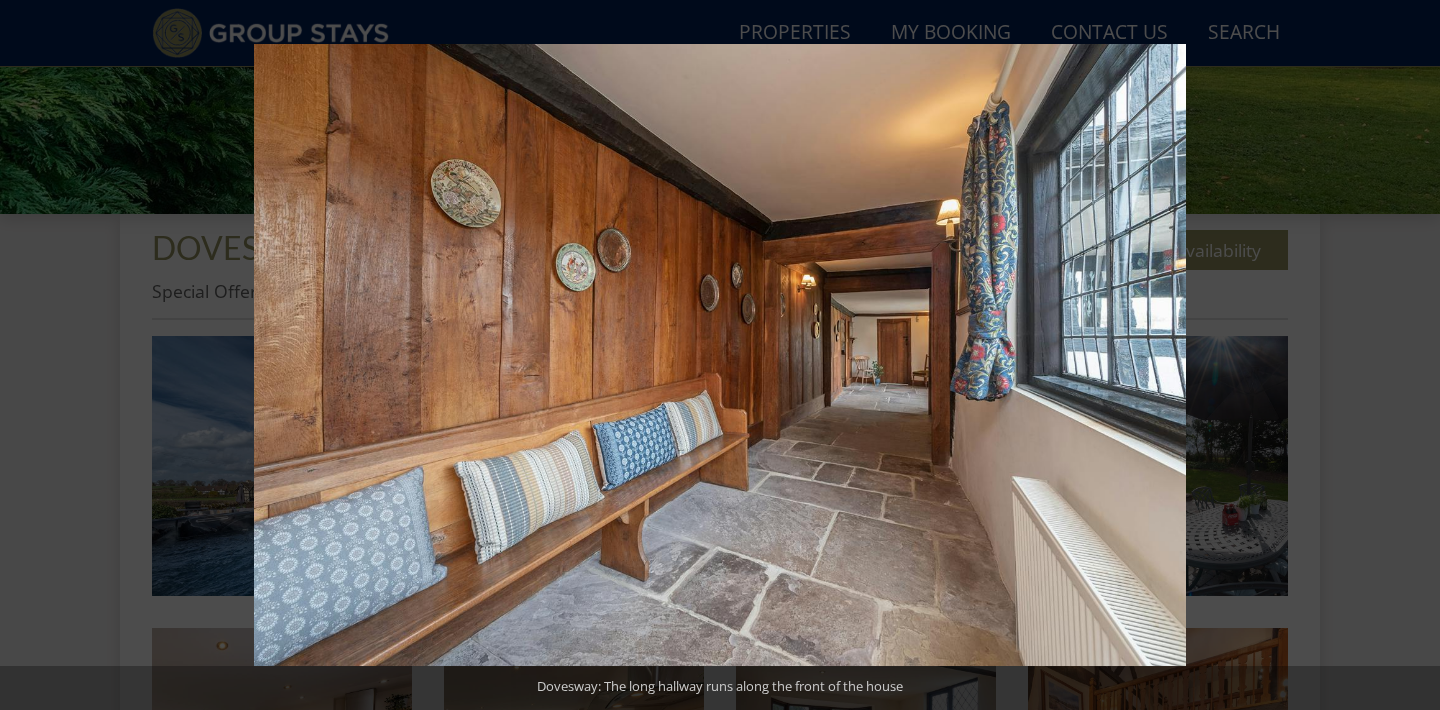 click at bounding box center [1405, 355] 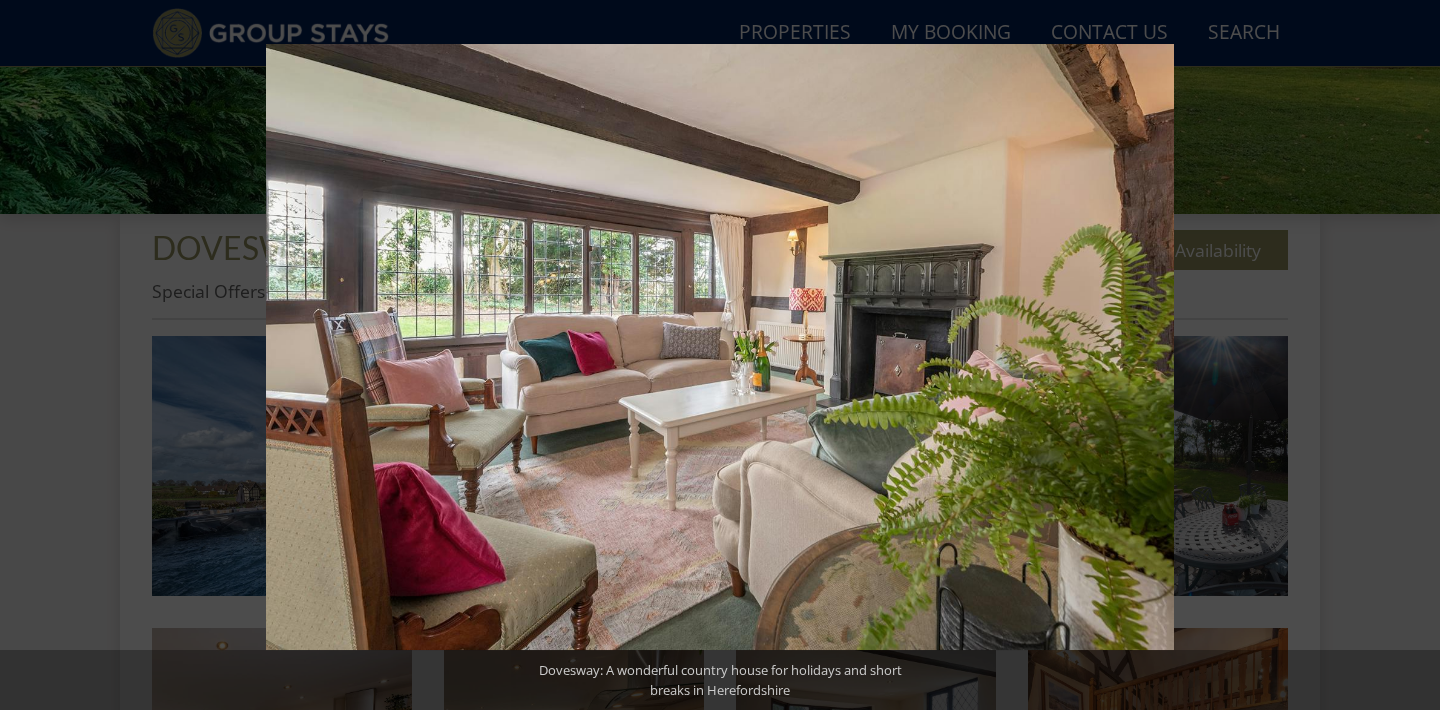 click at bounding box center [1405, 355] 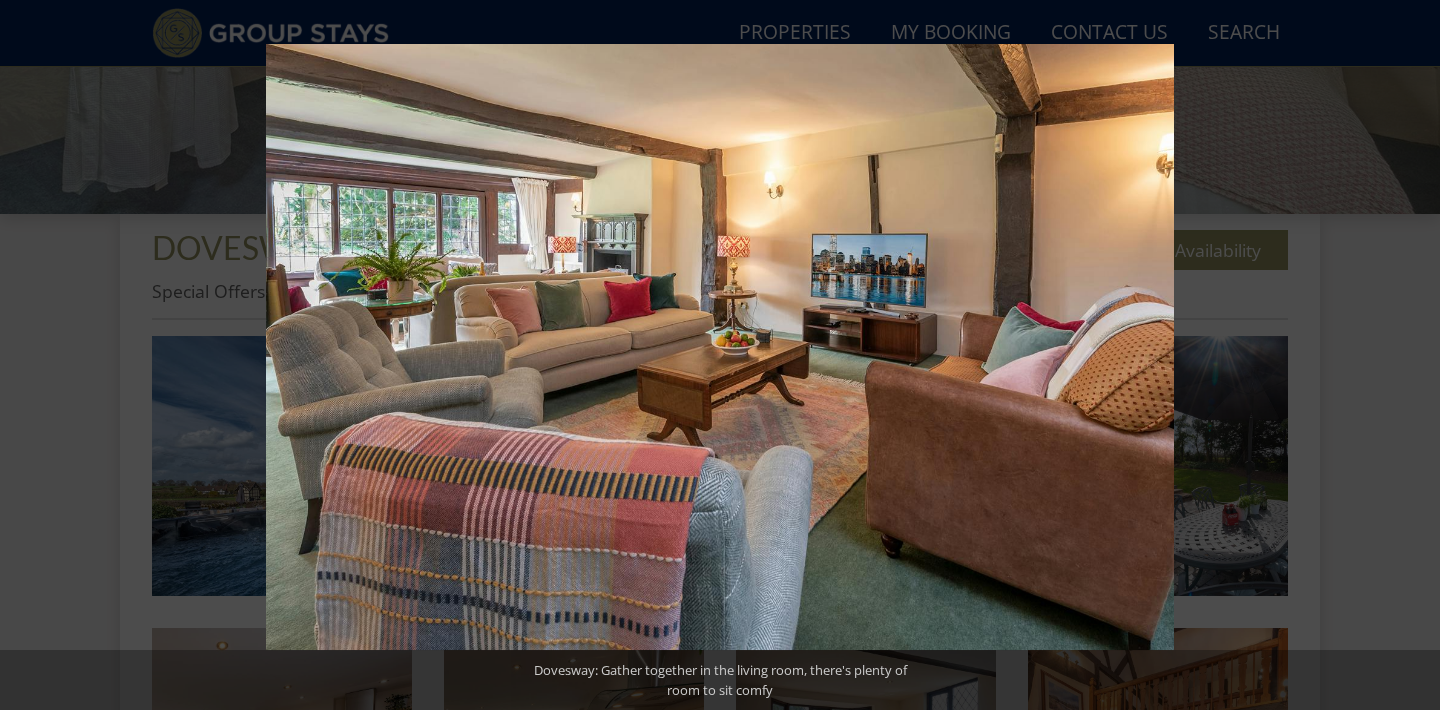 click at bounding box center (1405, 355) 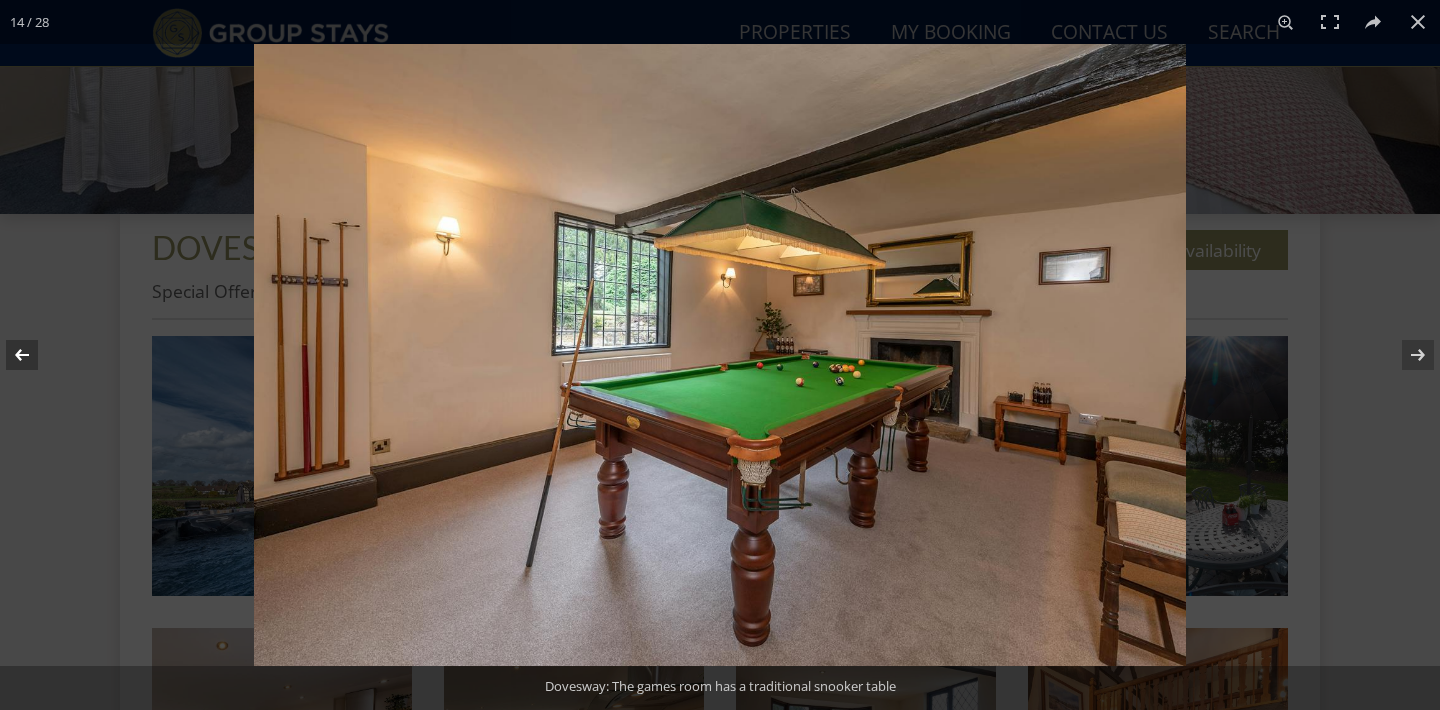 click at bounding box center (35, 355) 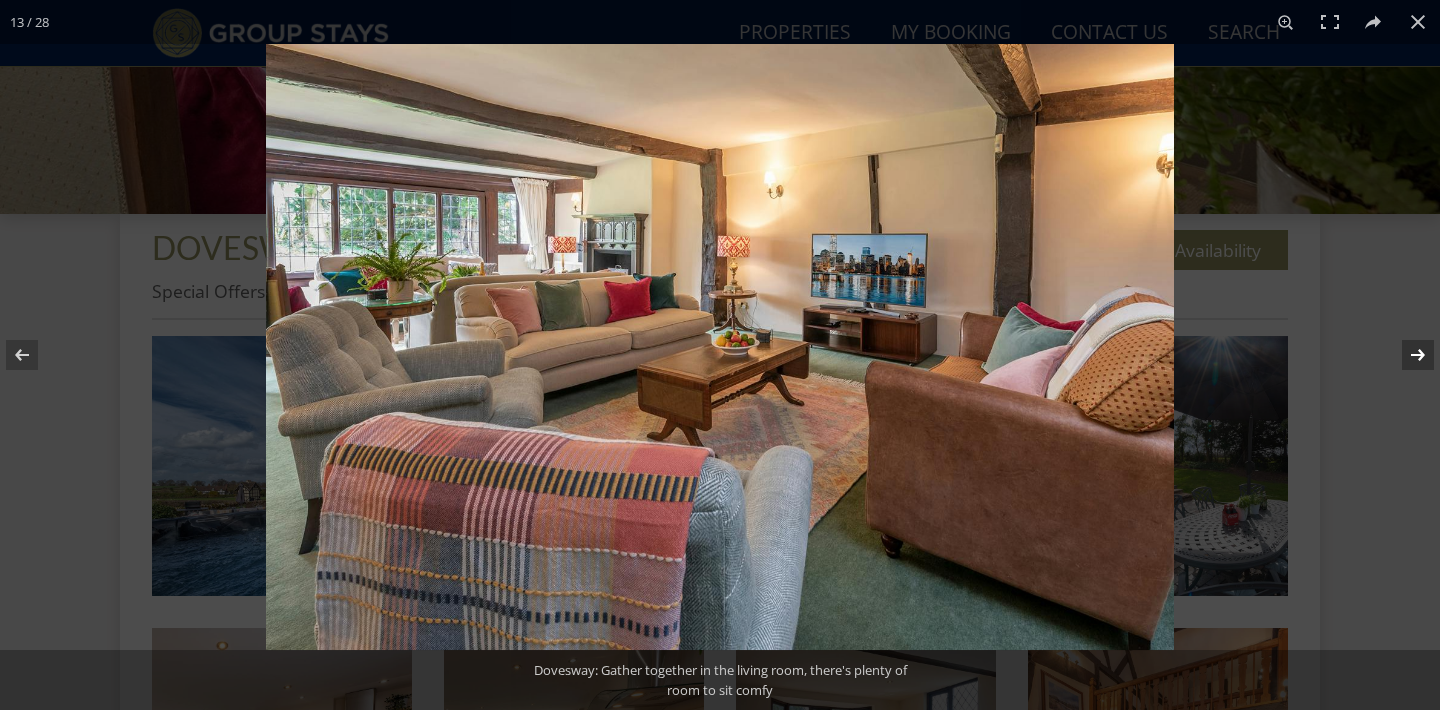 click at bounding box center (1405, 355) 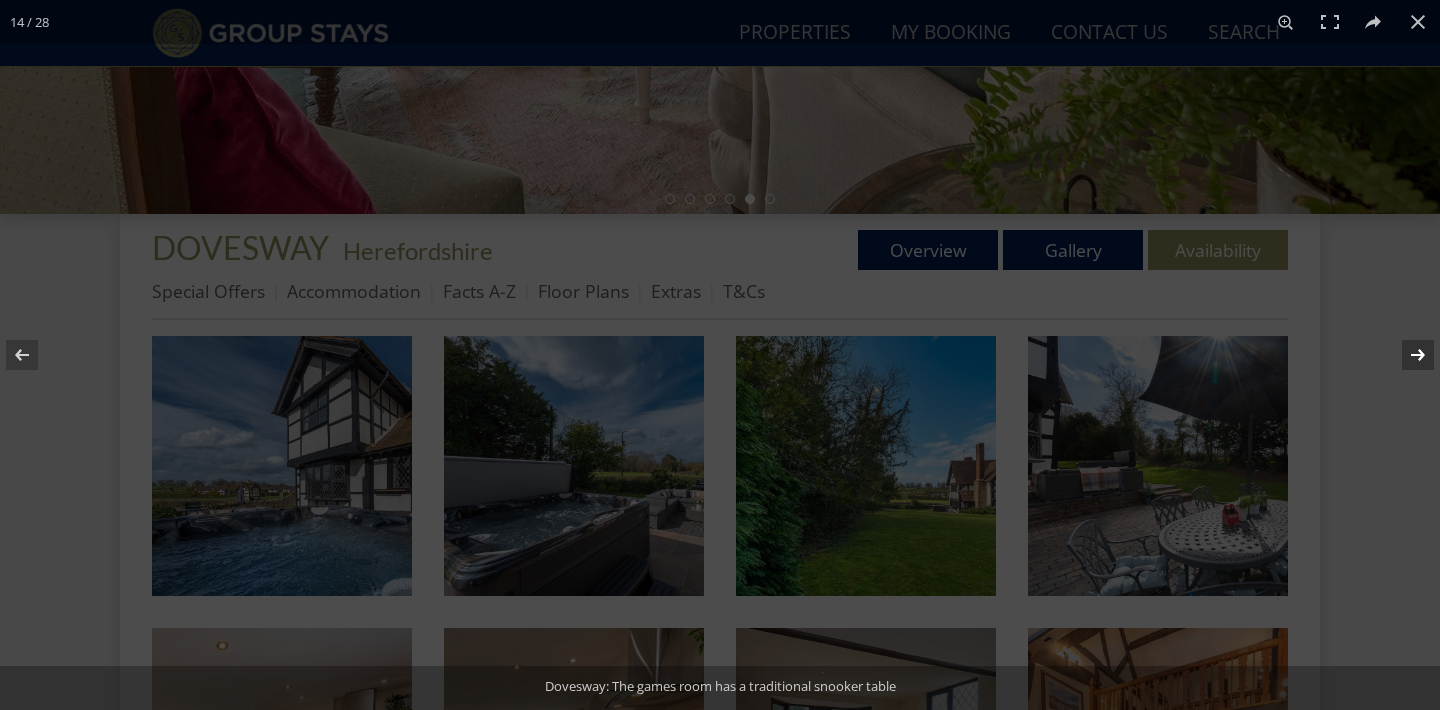 click at bounding box center [1405, 355] 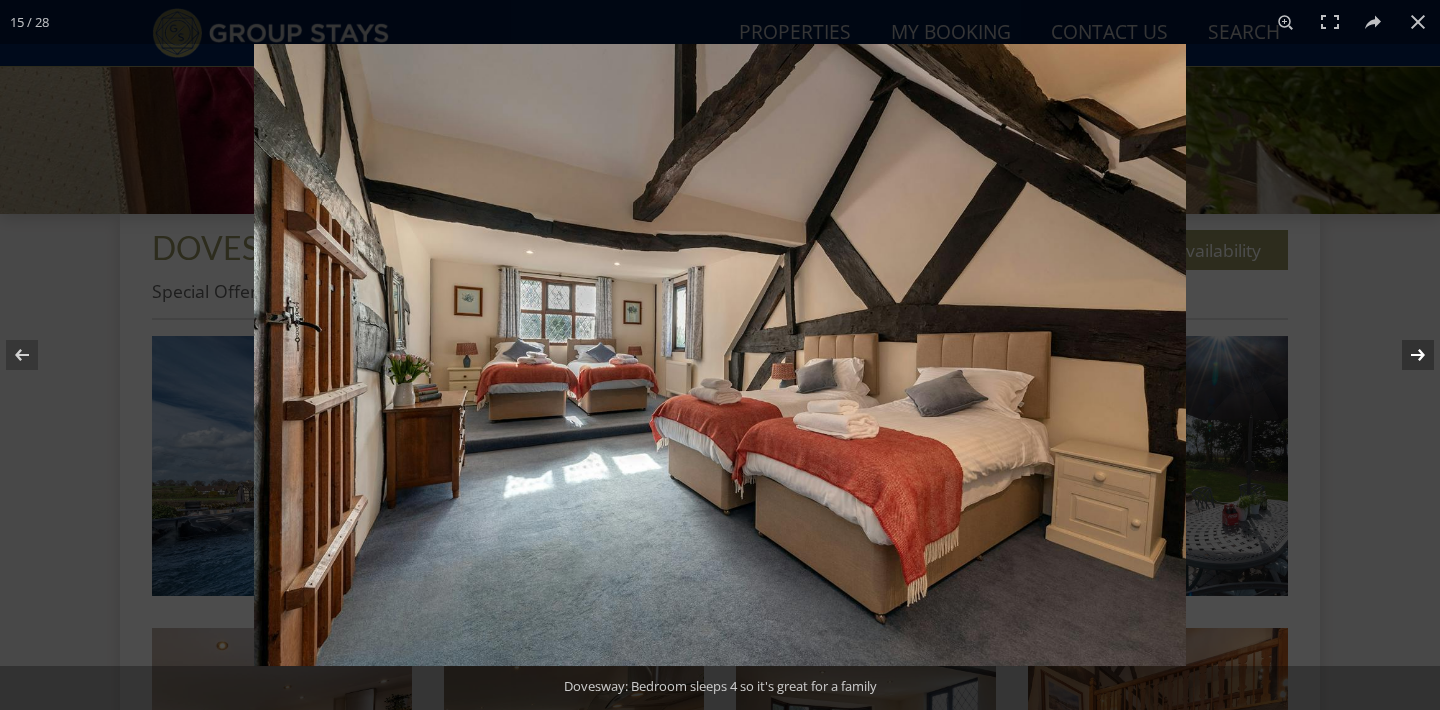 click at bounding box center (1405, 355) 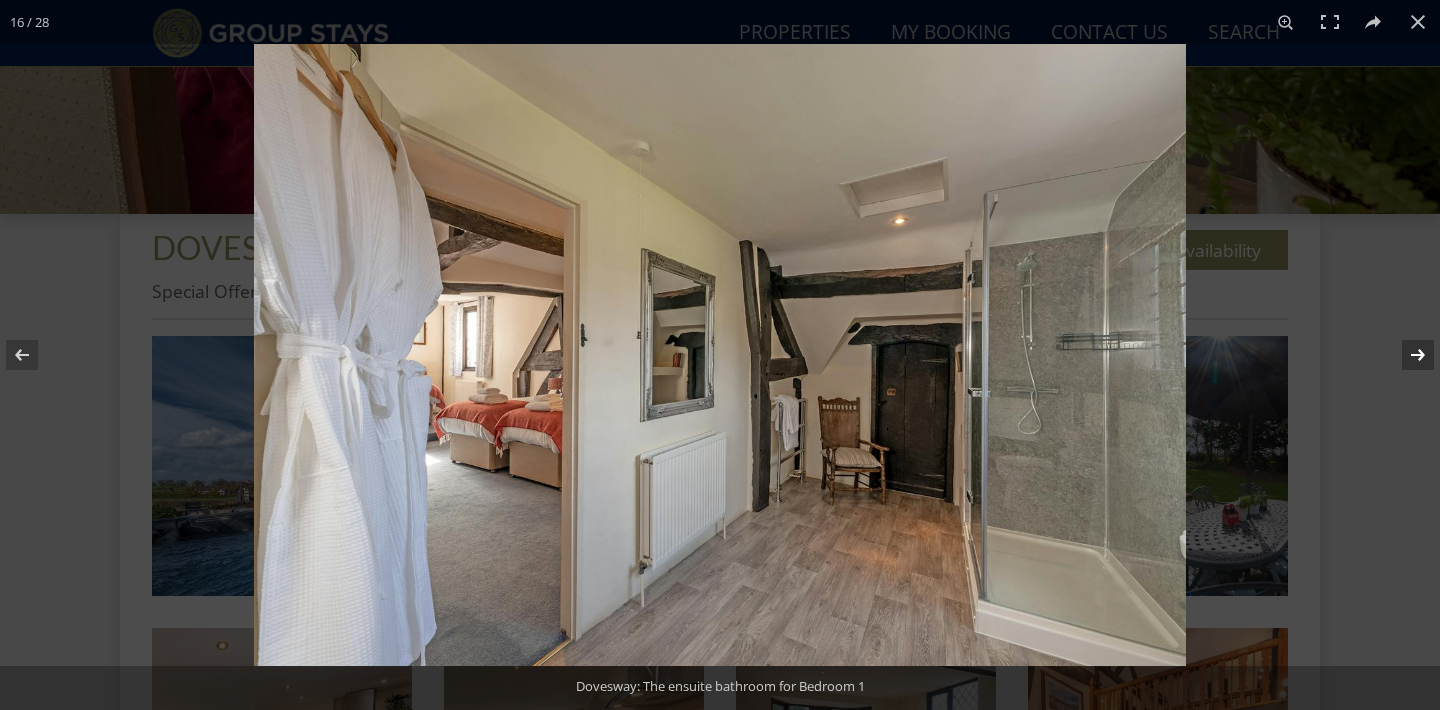 click at bounding box center [1405, 355] 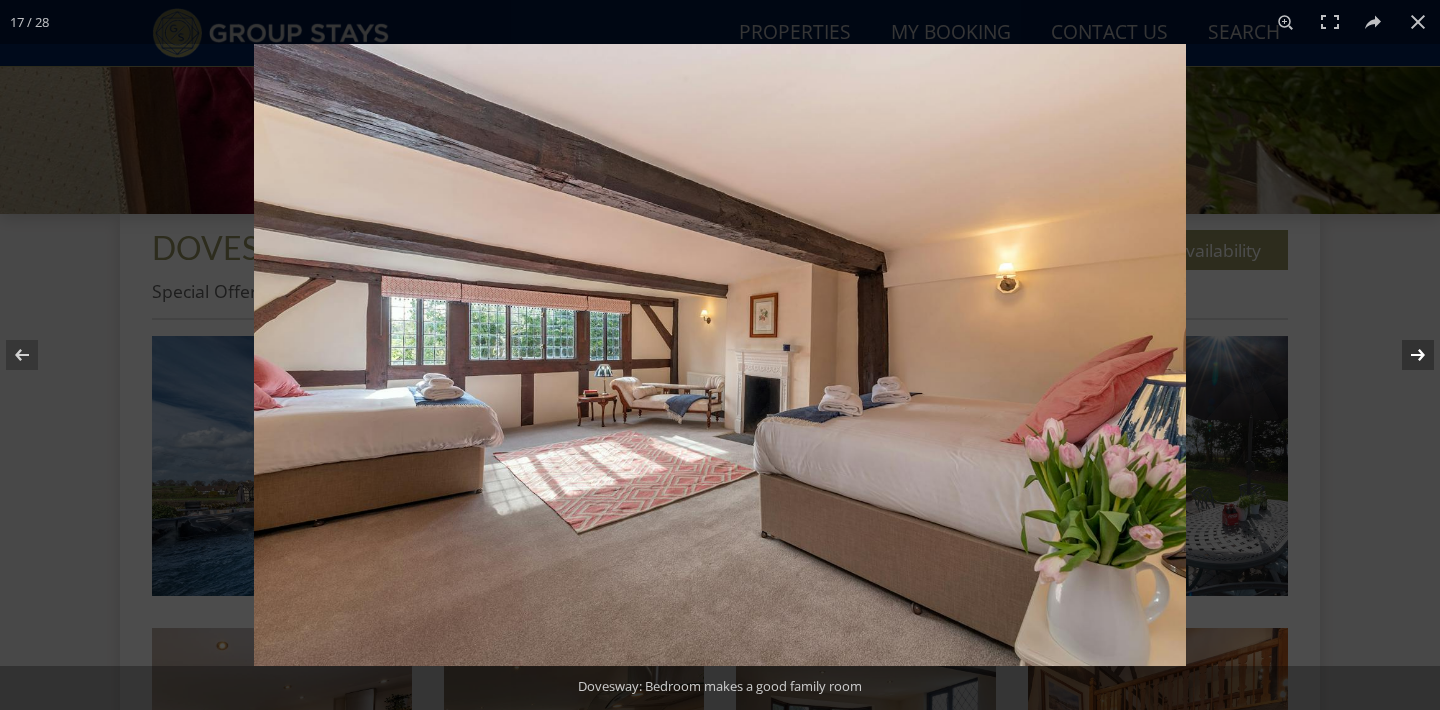 click at bounding box center (1405, 355) 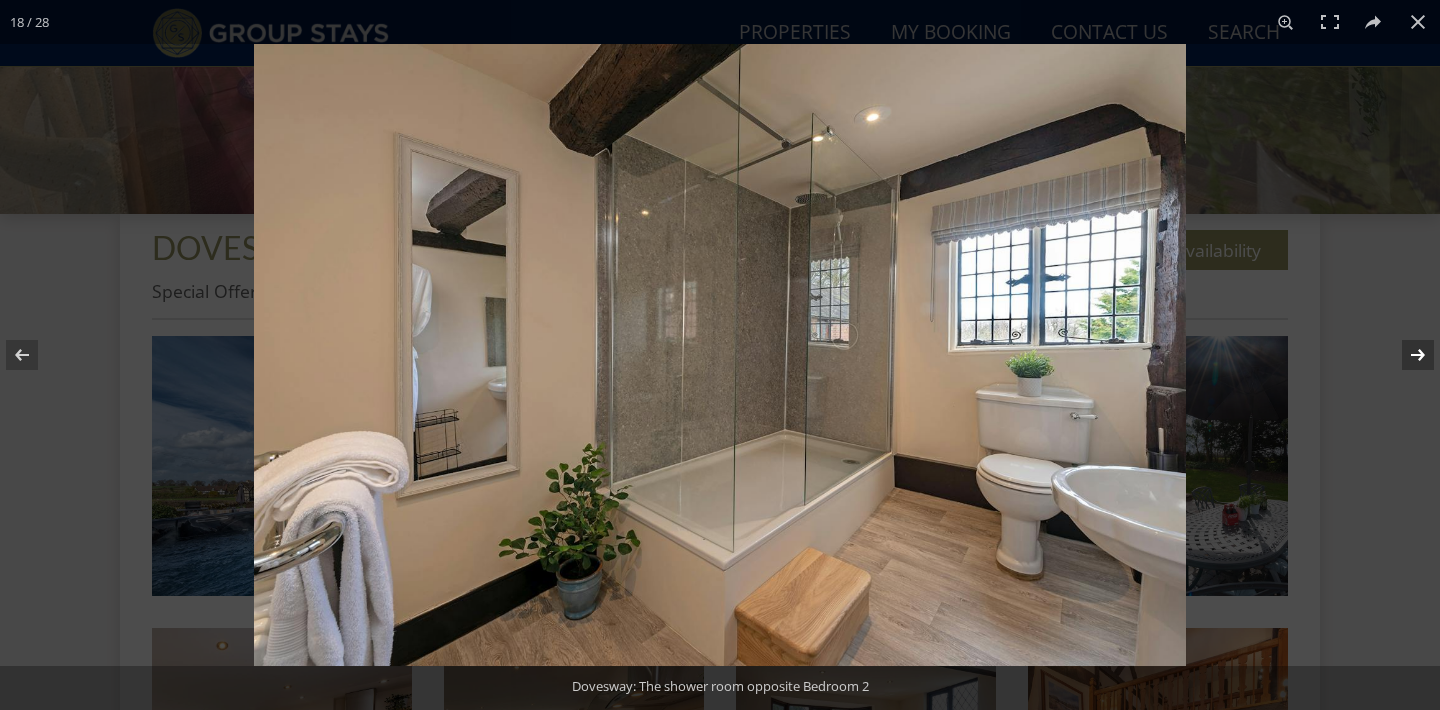 click at bounding box center [1405, 355] 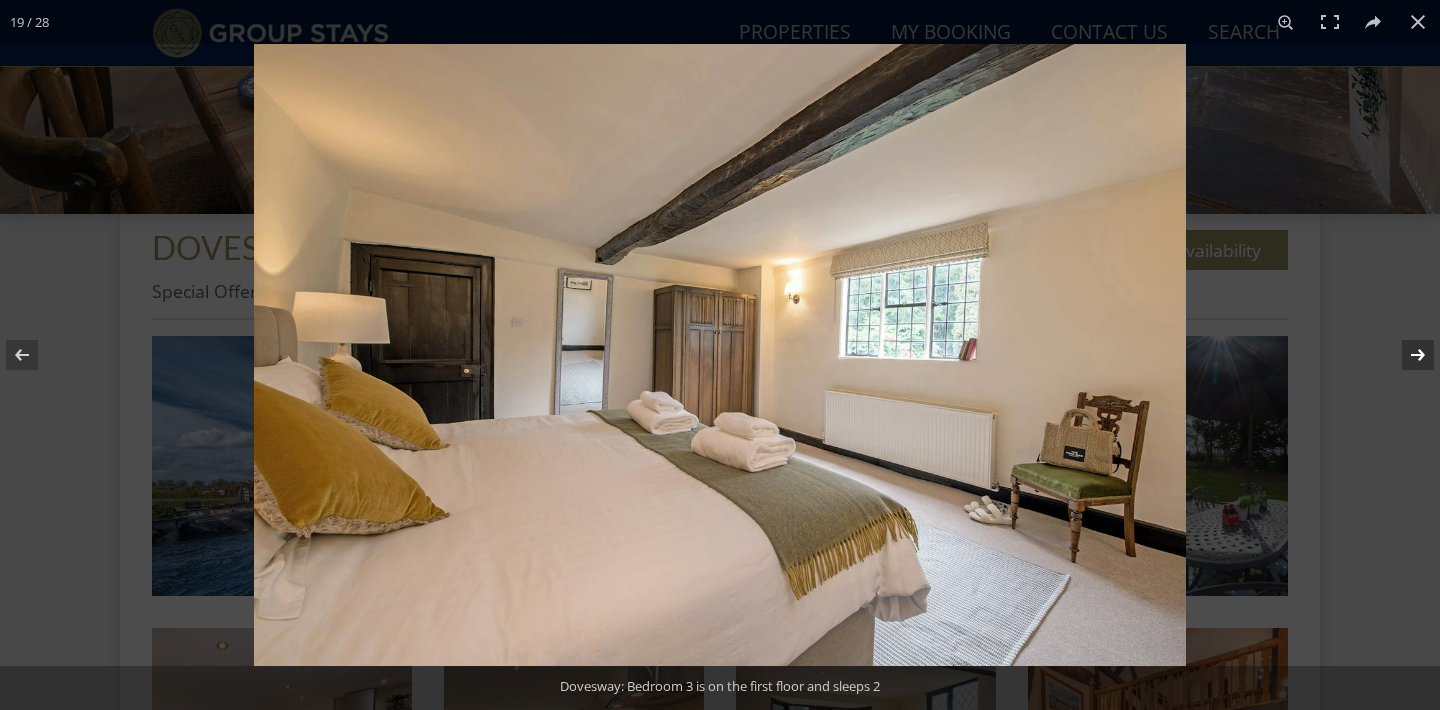click at bounding box center [1405, 355] 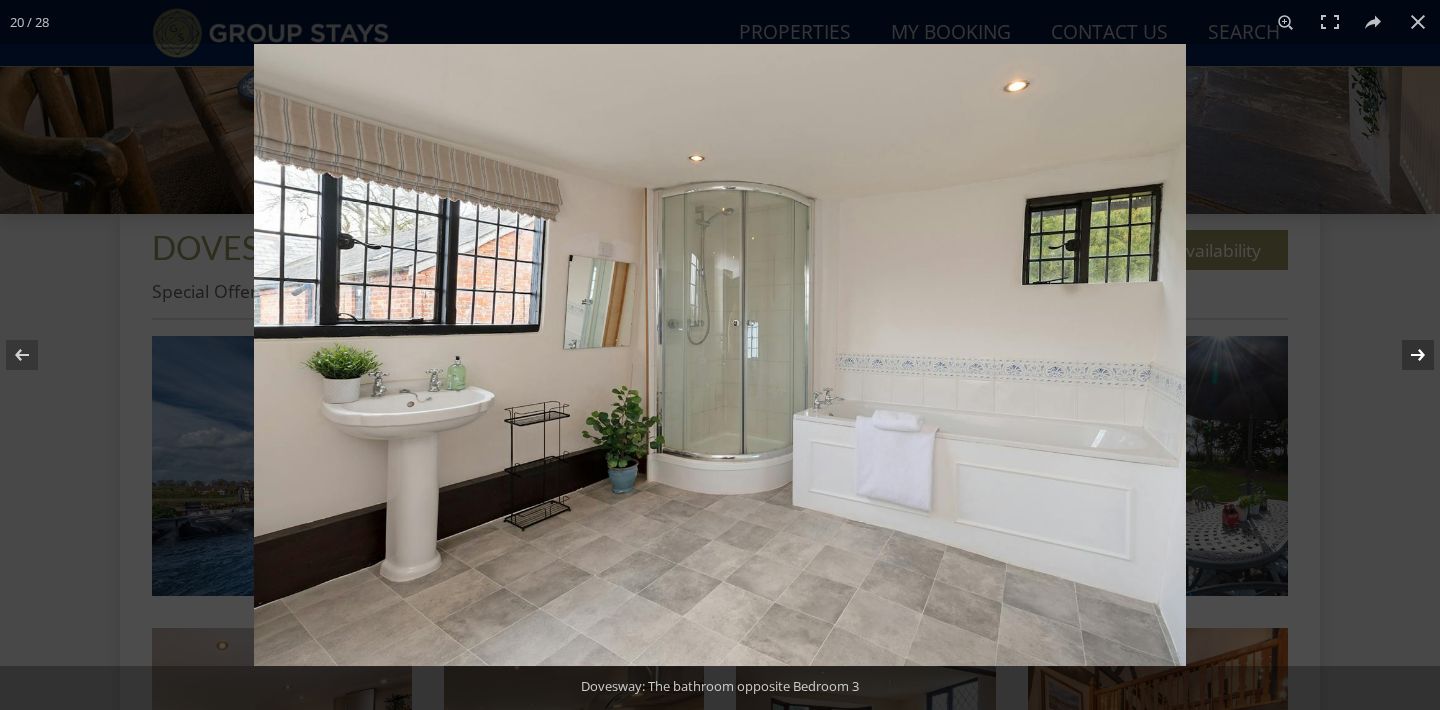 click at bounding box center (1405, 355) 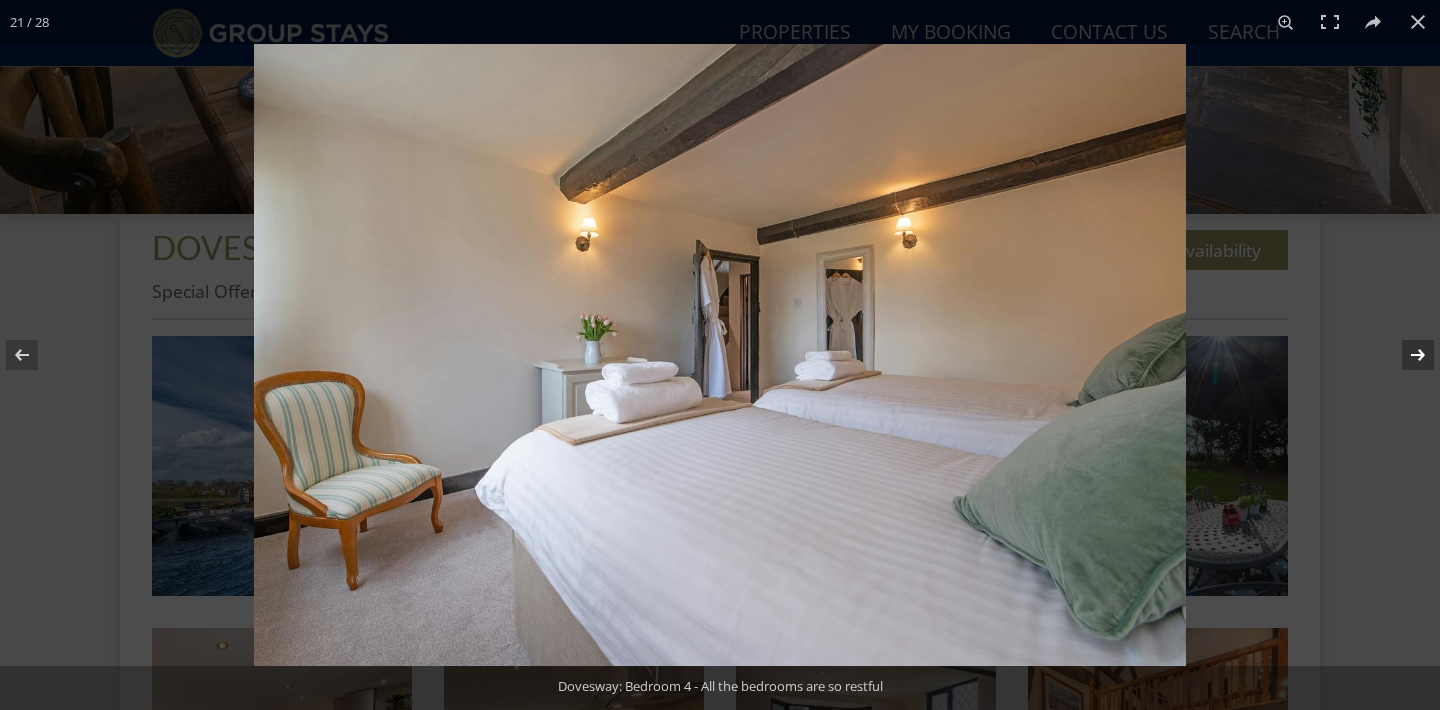 click at bounding box center (1405, 355) 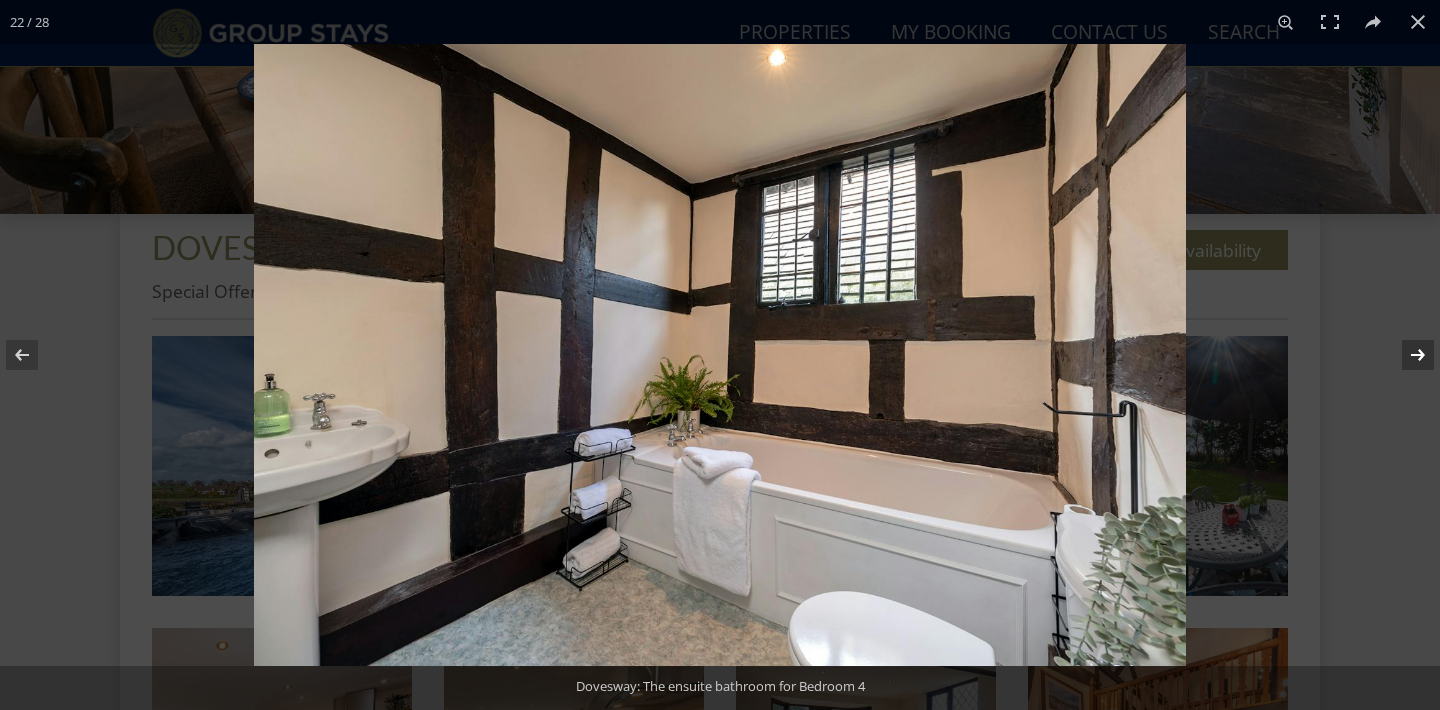 click at bounding box center (1405, 355) 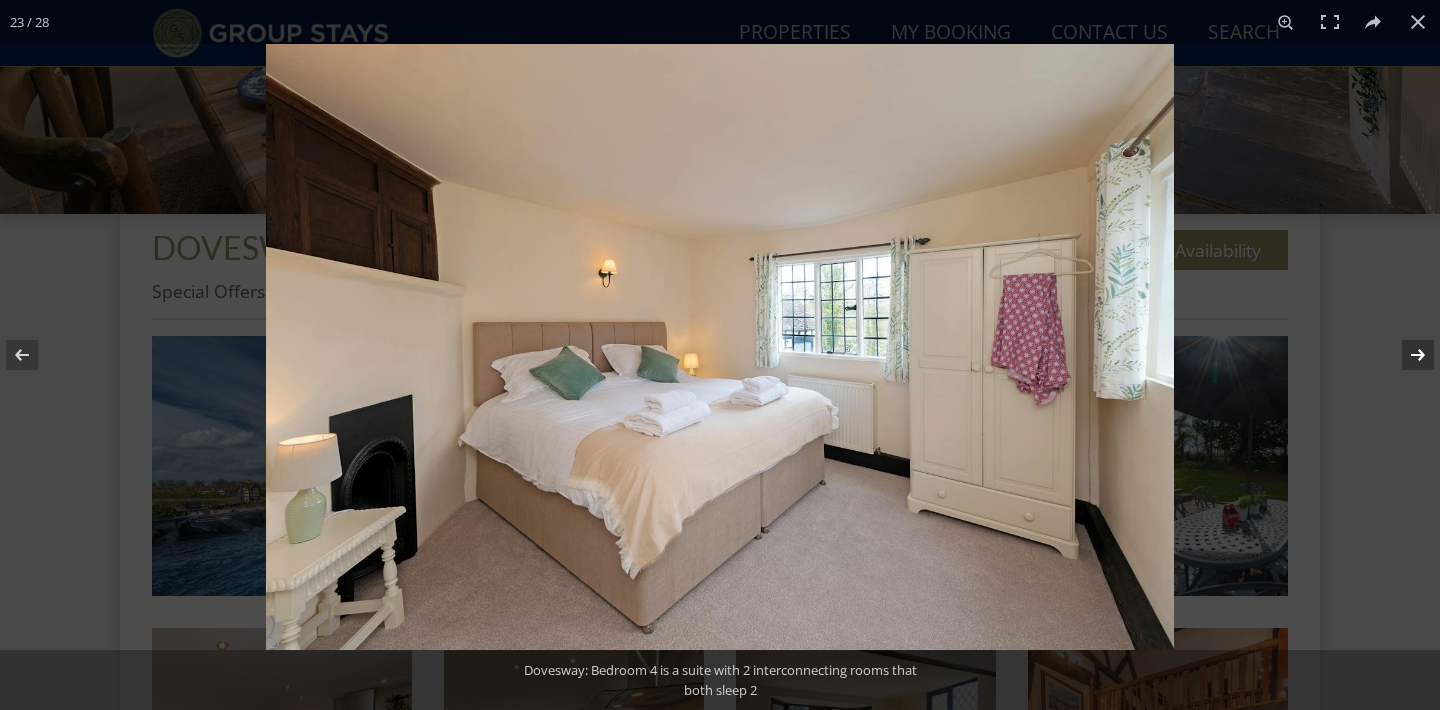 click at bounding box center [1405, 355] 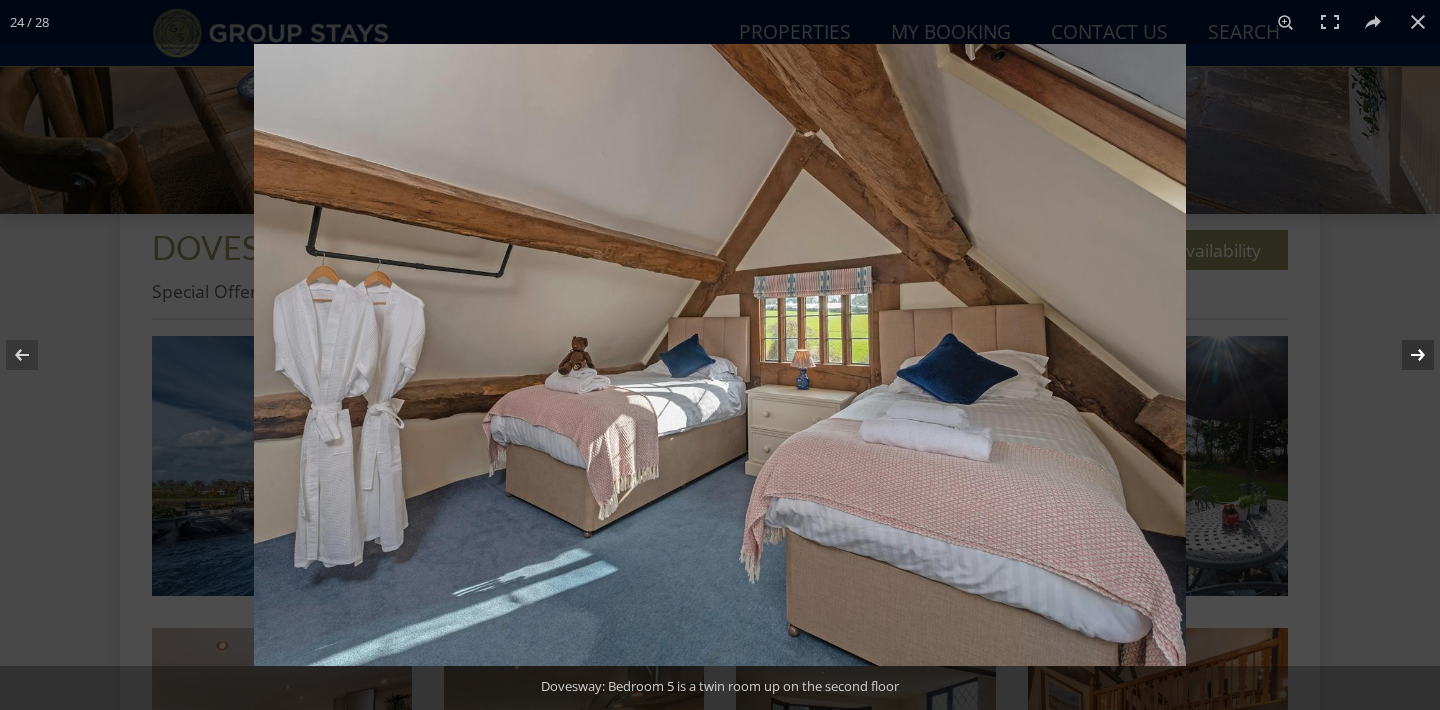 click at bounding box center [1405, 355] 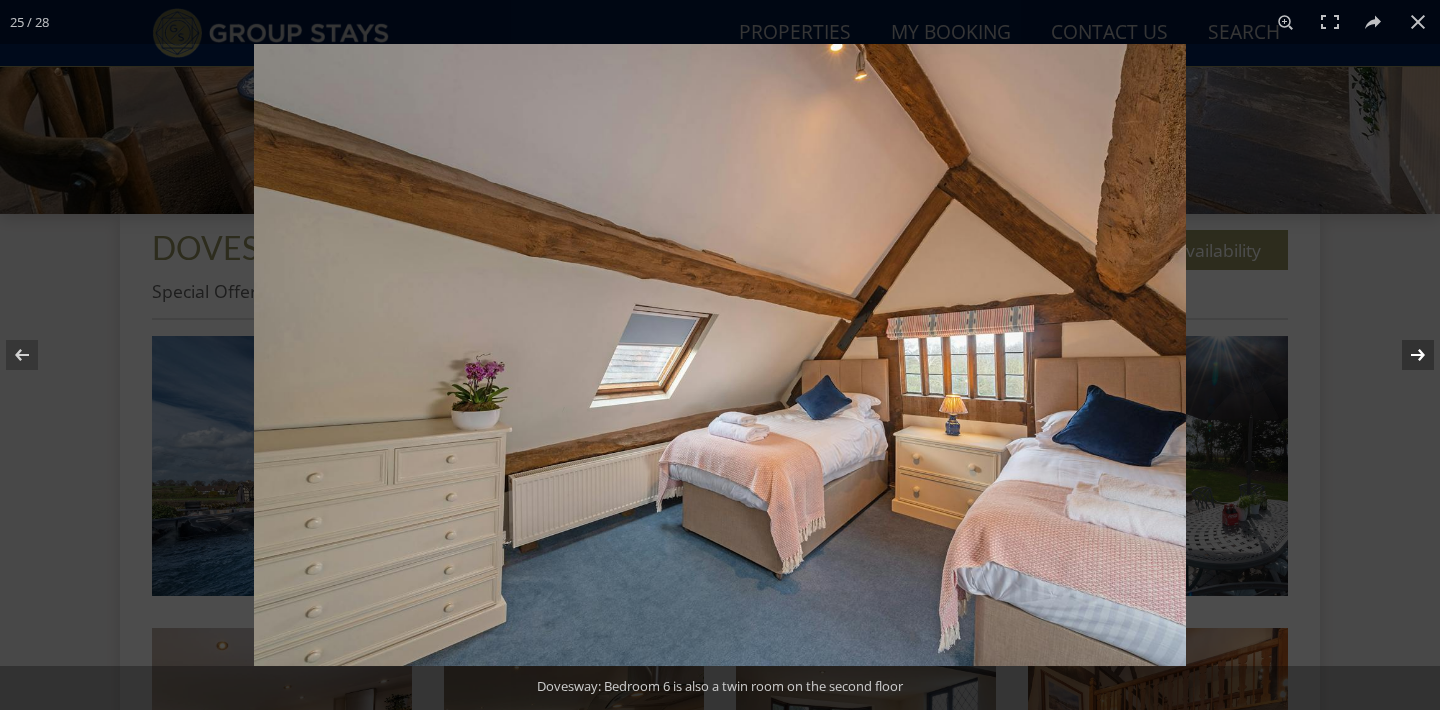 click at bounding box center (1405, 355) 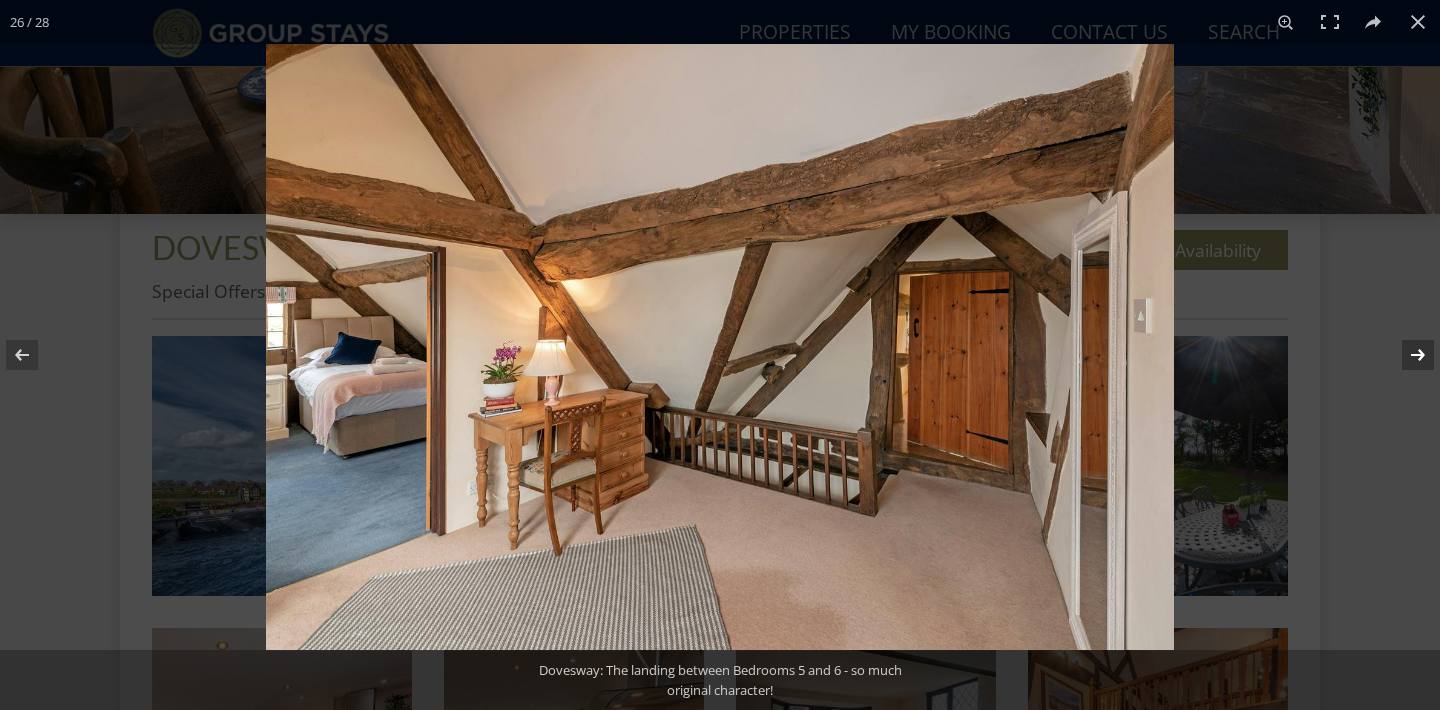 click at bounding box center [1405, 355] 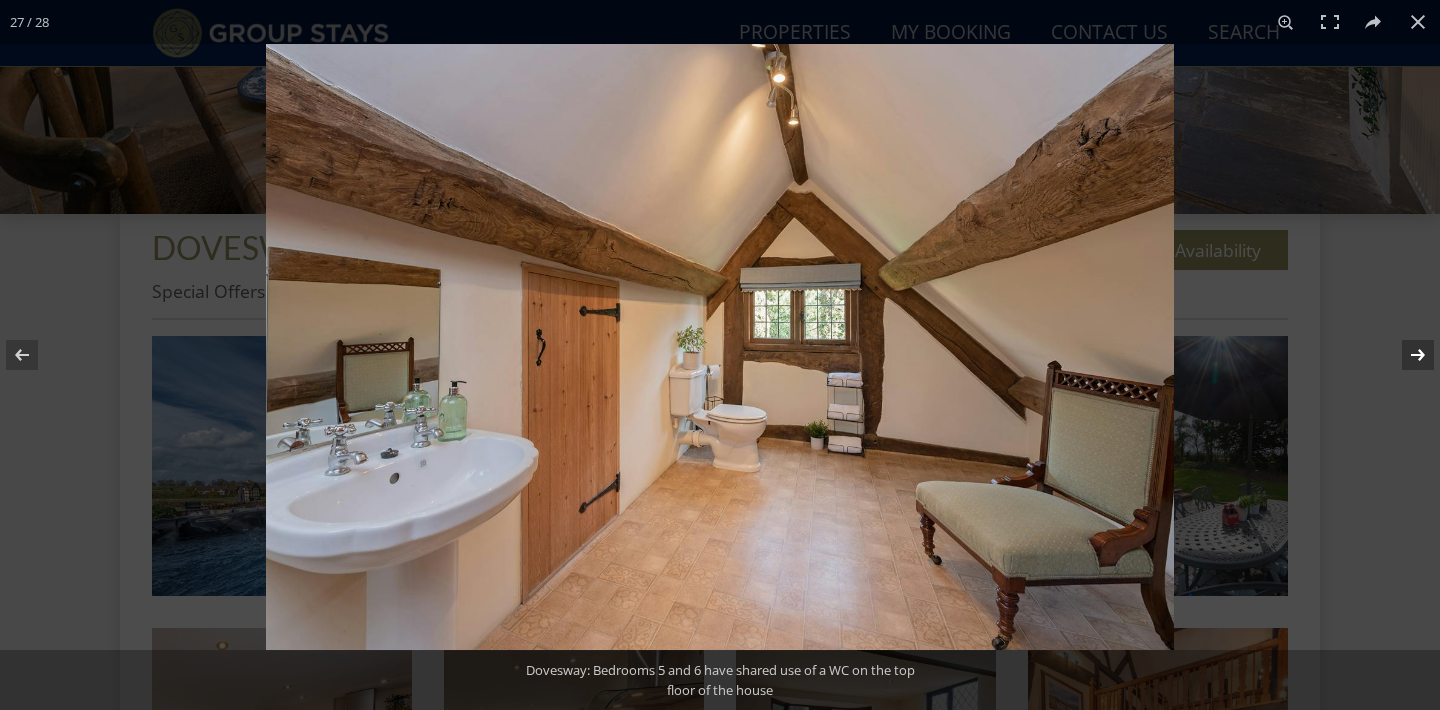 click at bounding box center (1405, 355) 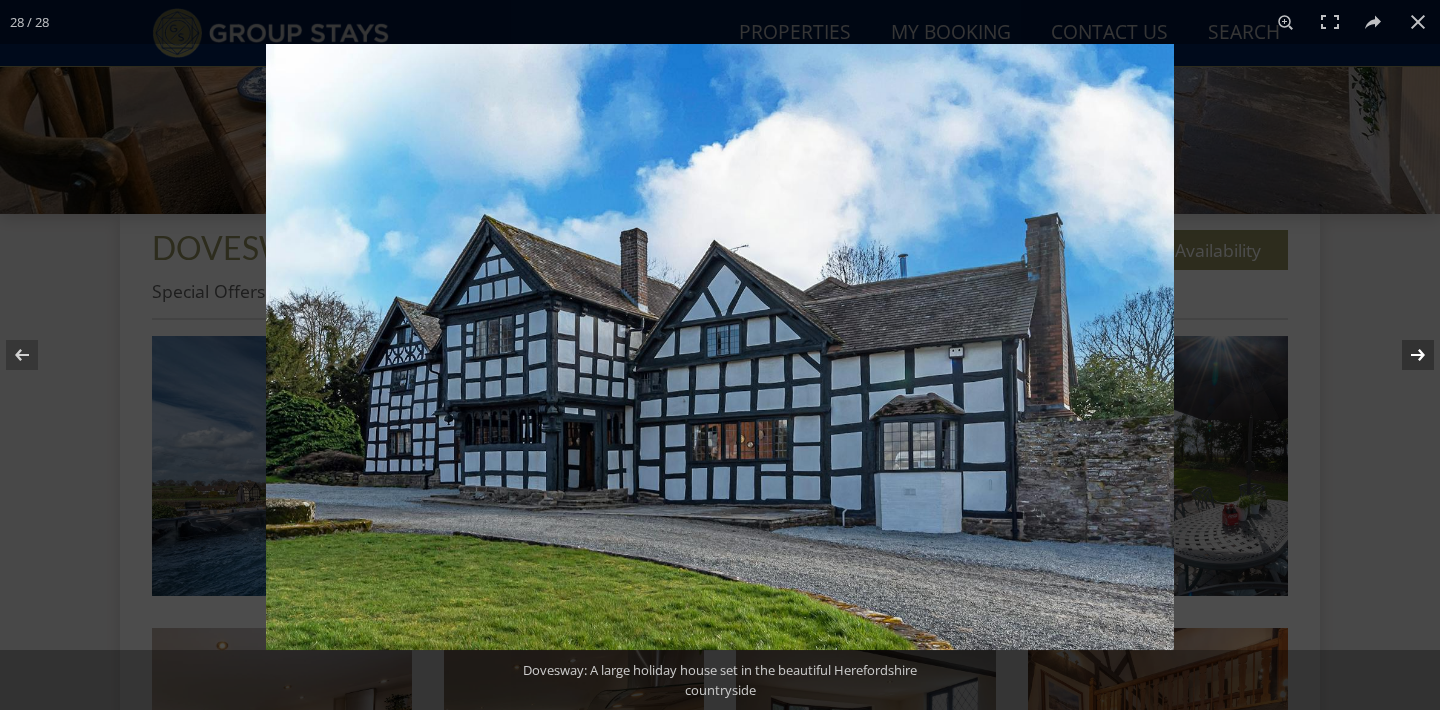 click at bounding box center (1405, 355) 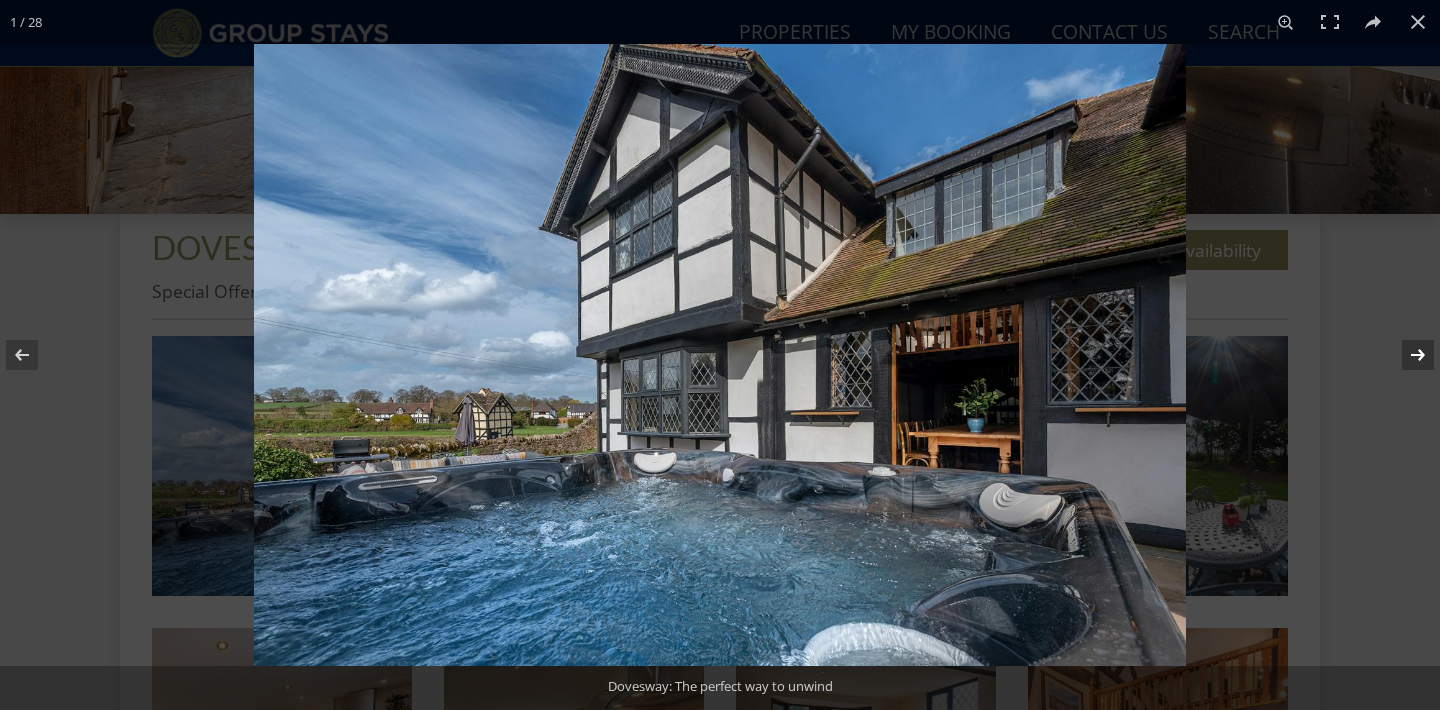 click at bounding box center (1405, 355) 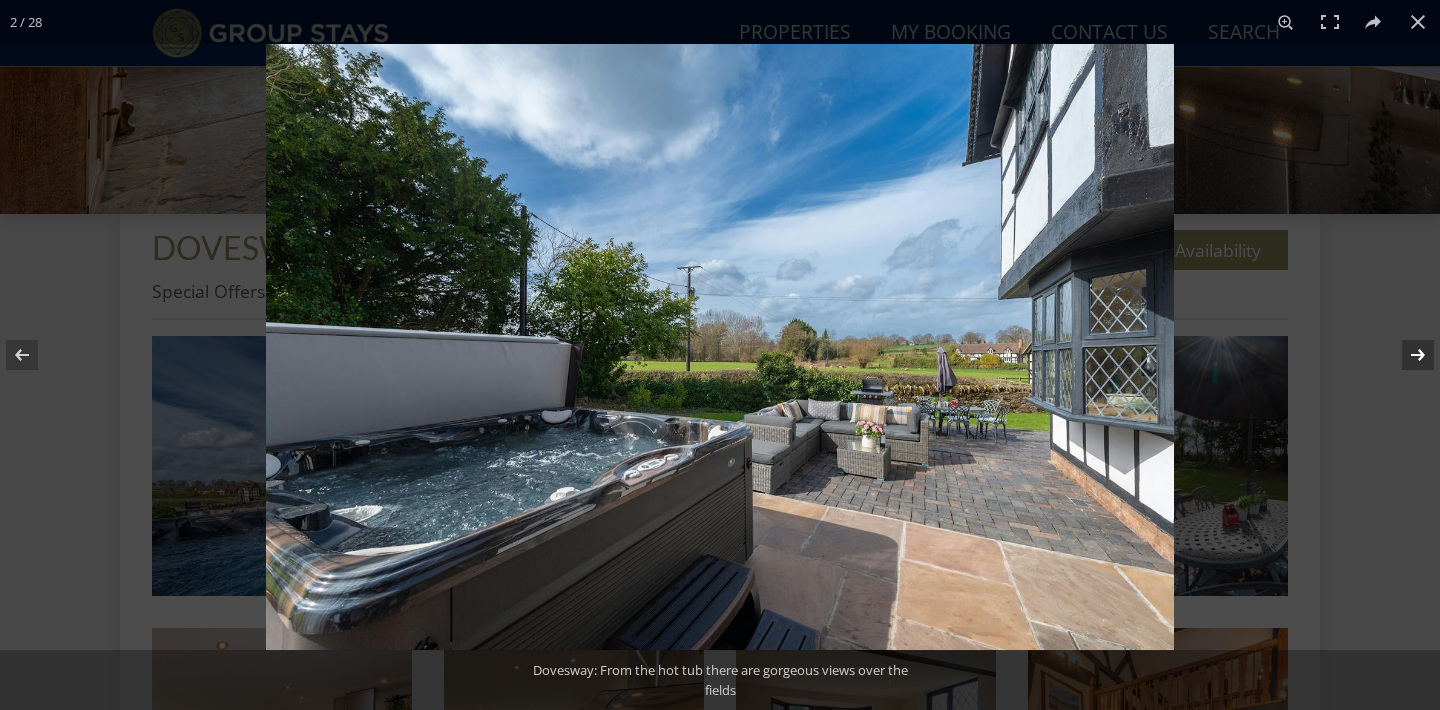 click at bounding box center [1405, 355] 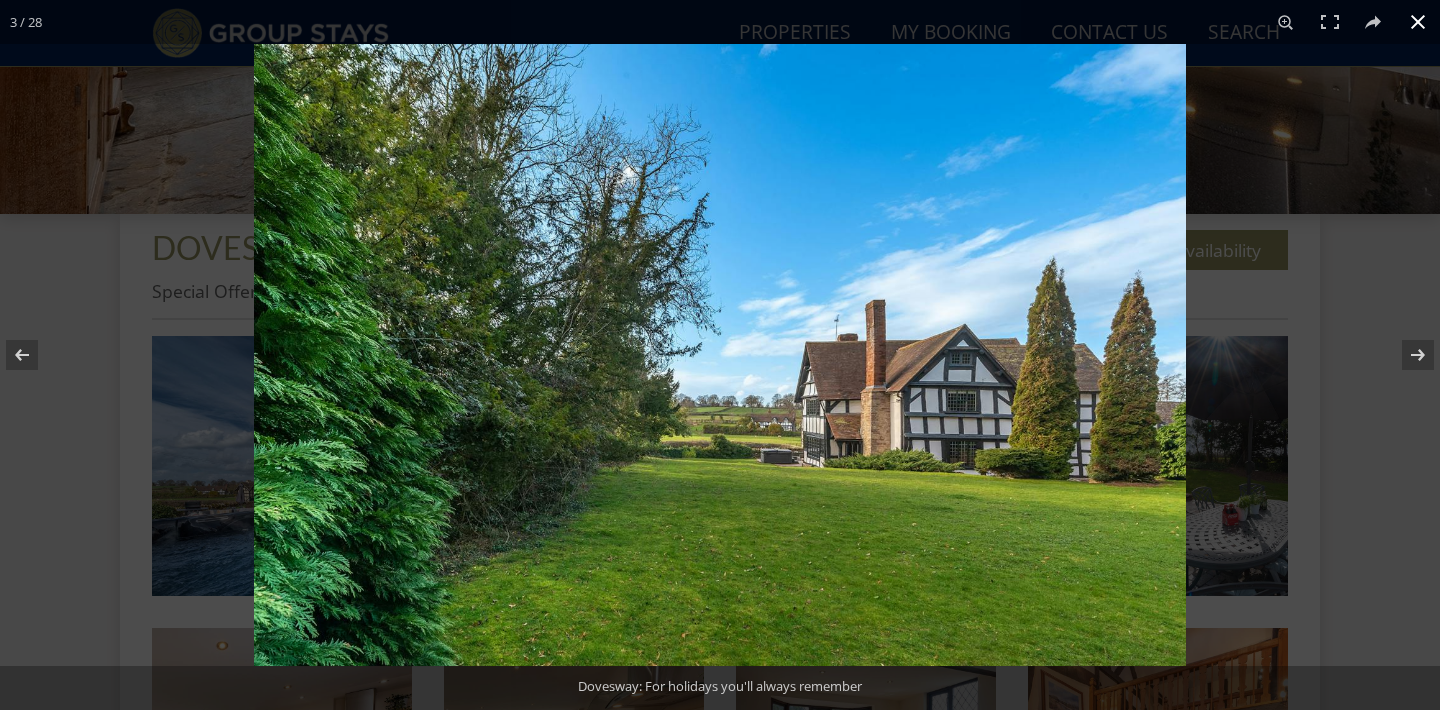 click at bounding box center [1418, 22] 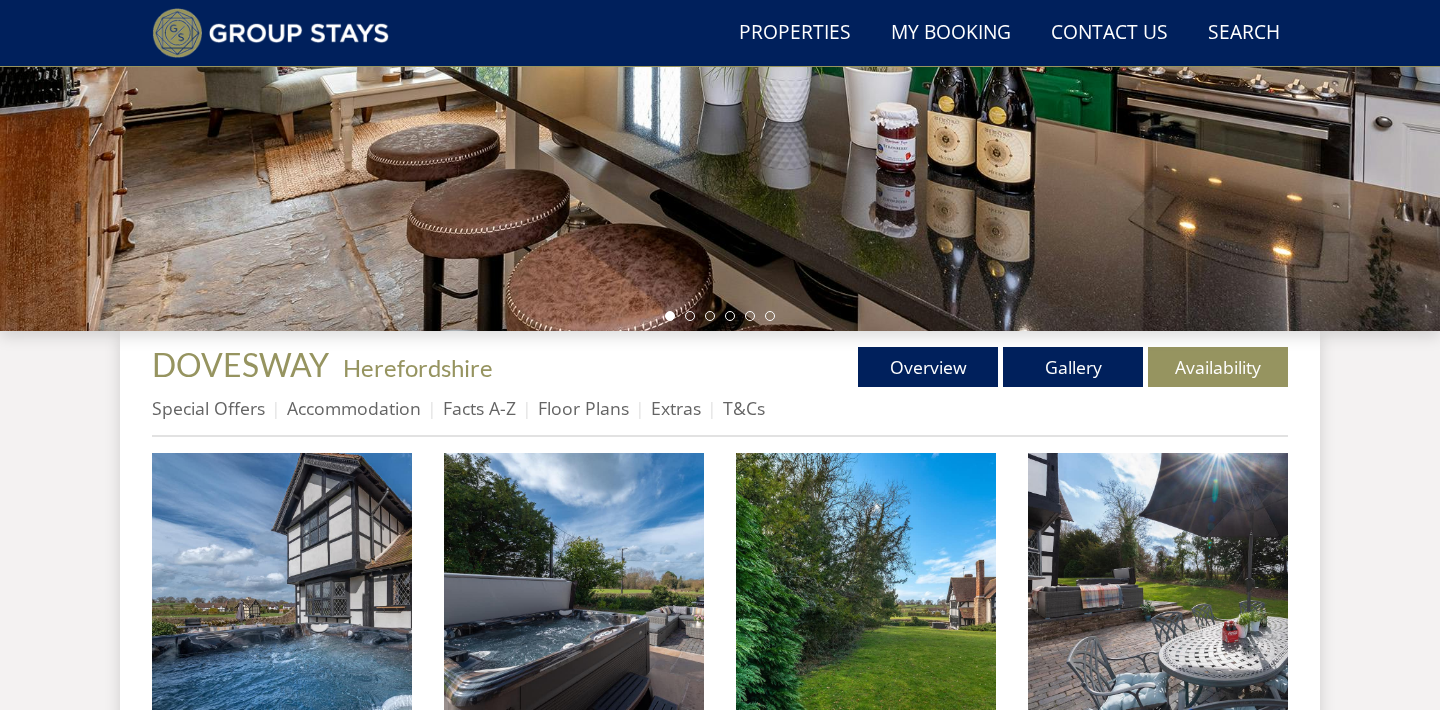 scroll, scrollTop: 448, scrollLeft: 0, axis: vertical 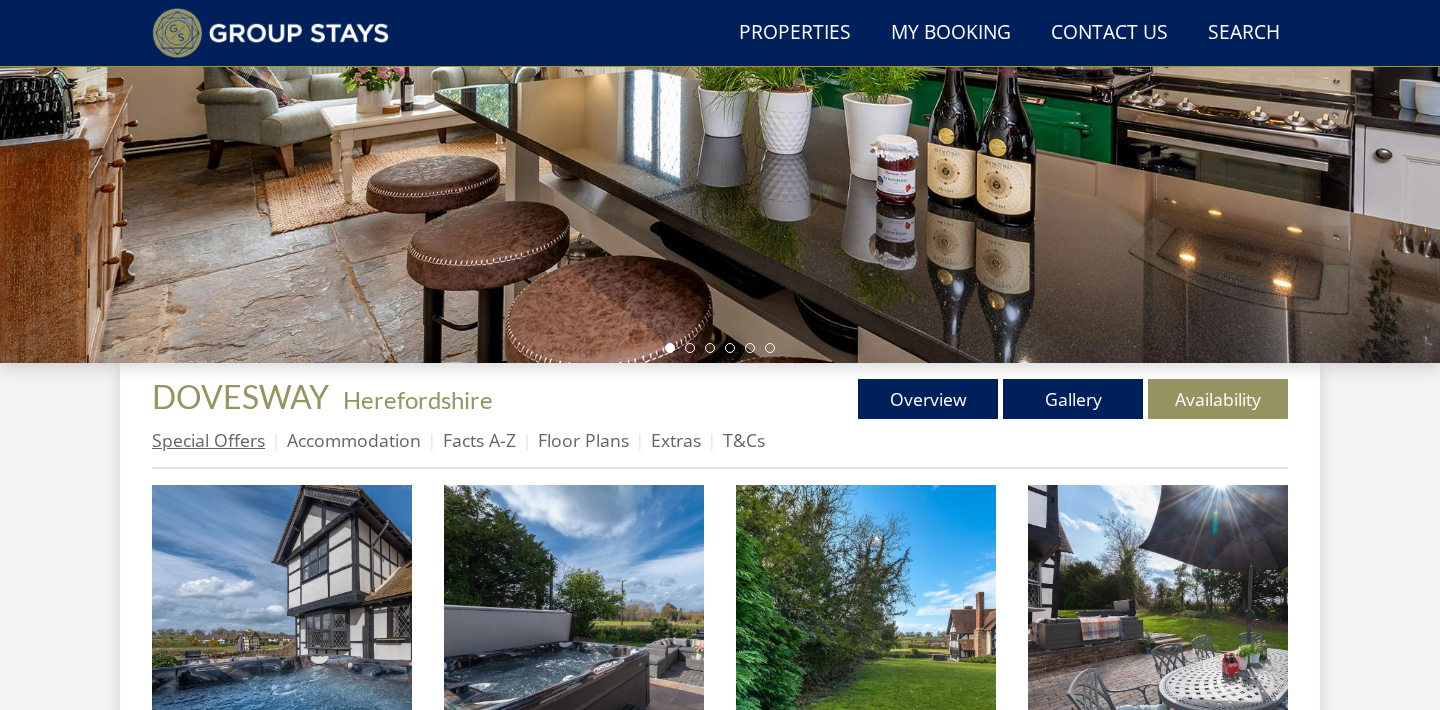 click on "Special Offers" at bounding box center [208, 440] 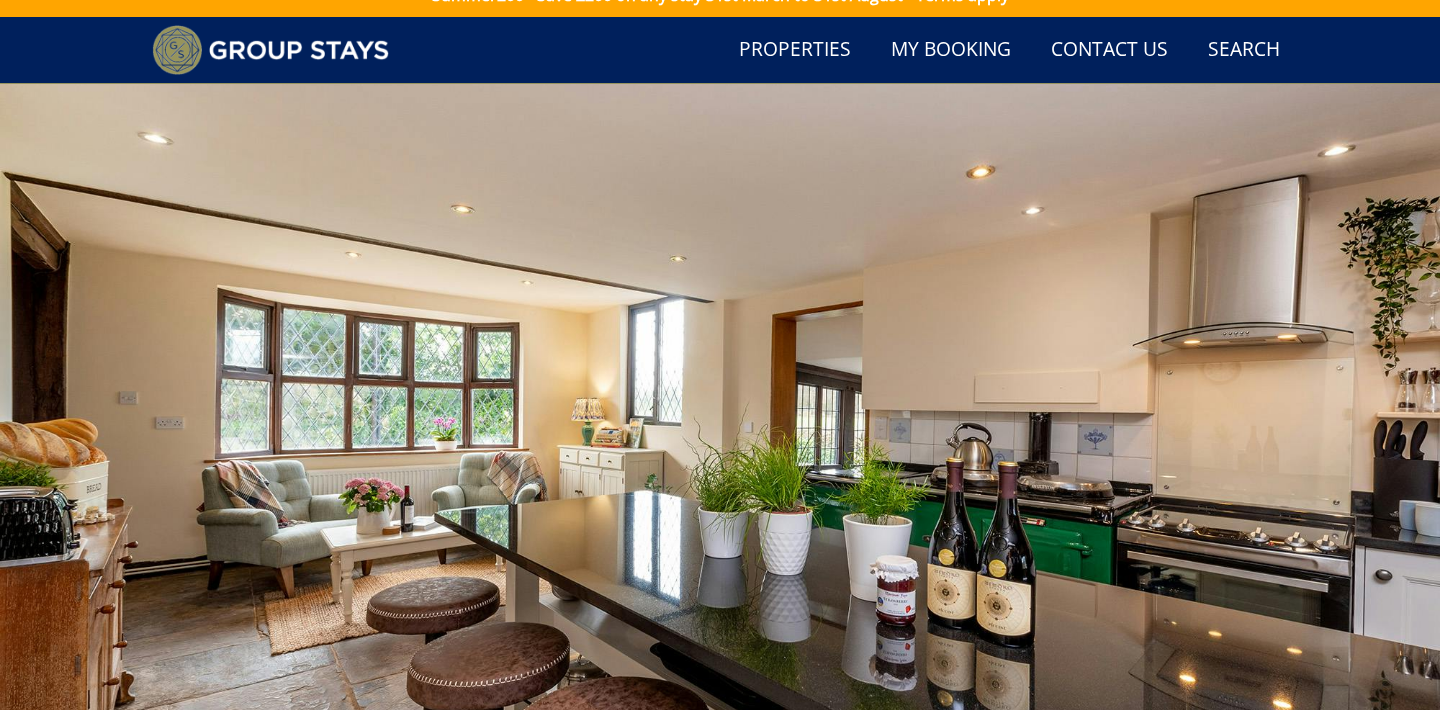 scroll, scrollTop: 467, scrollLeft: 0, axis: vertical 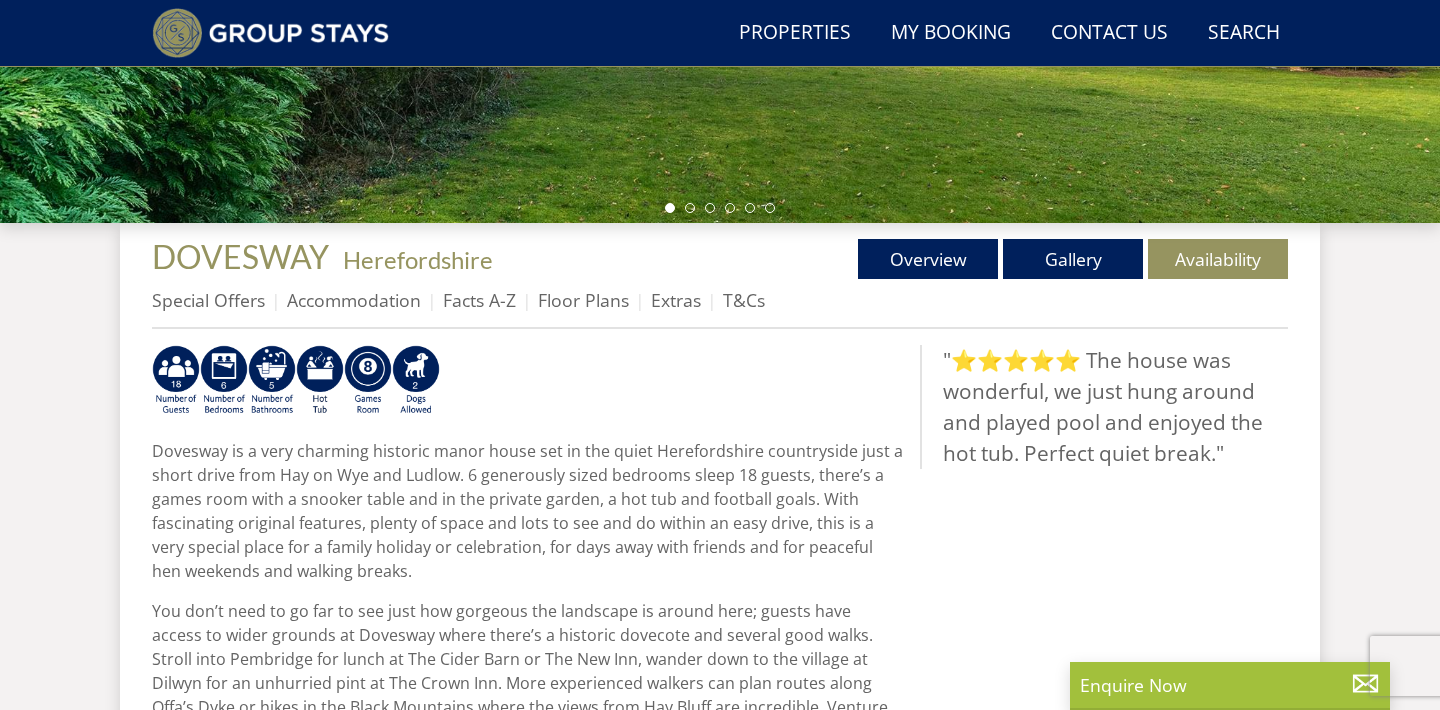 select on "12" 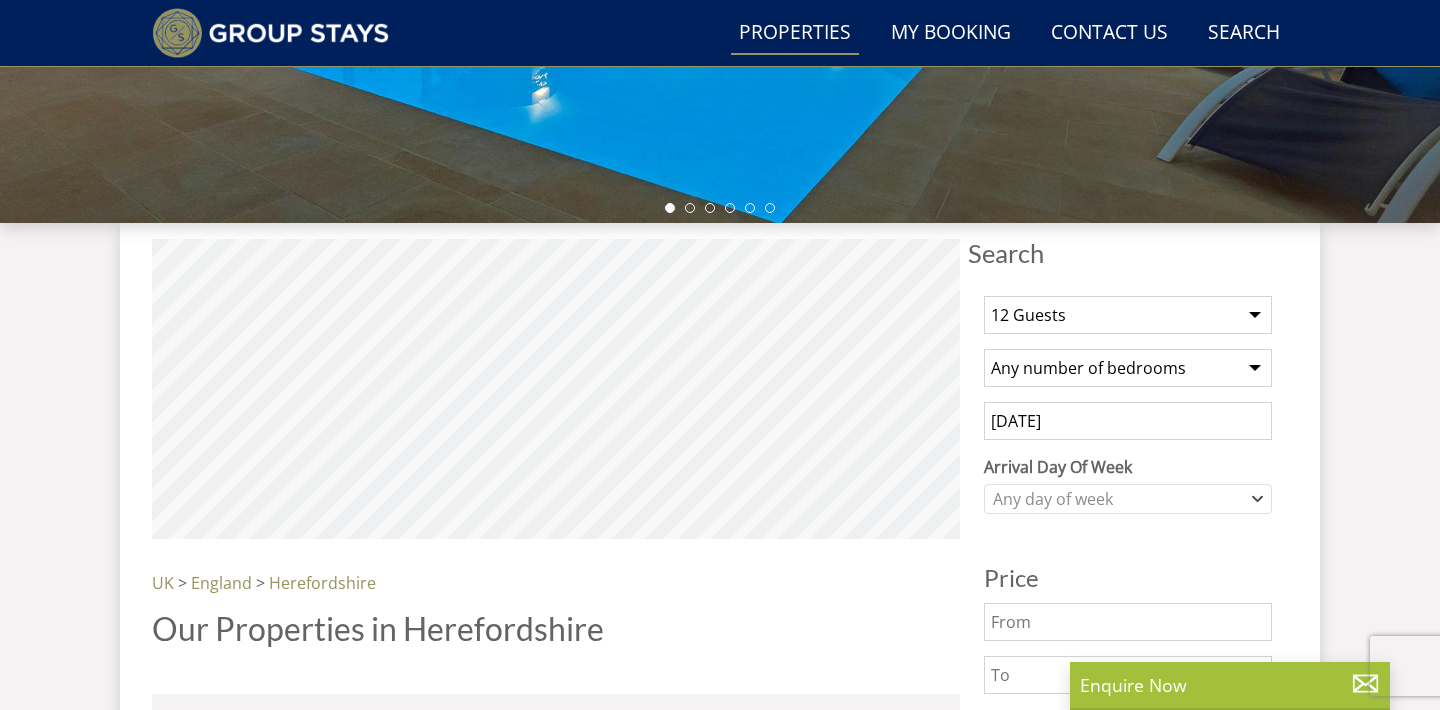 scroll, scrollTop: 1117, scrollLeft: 0, axis: vertical 